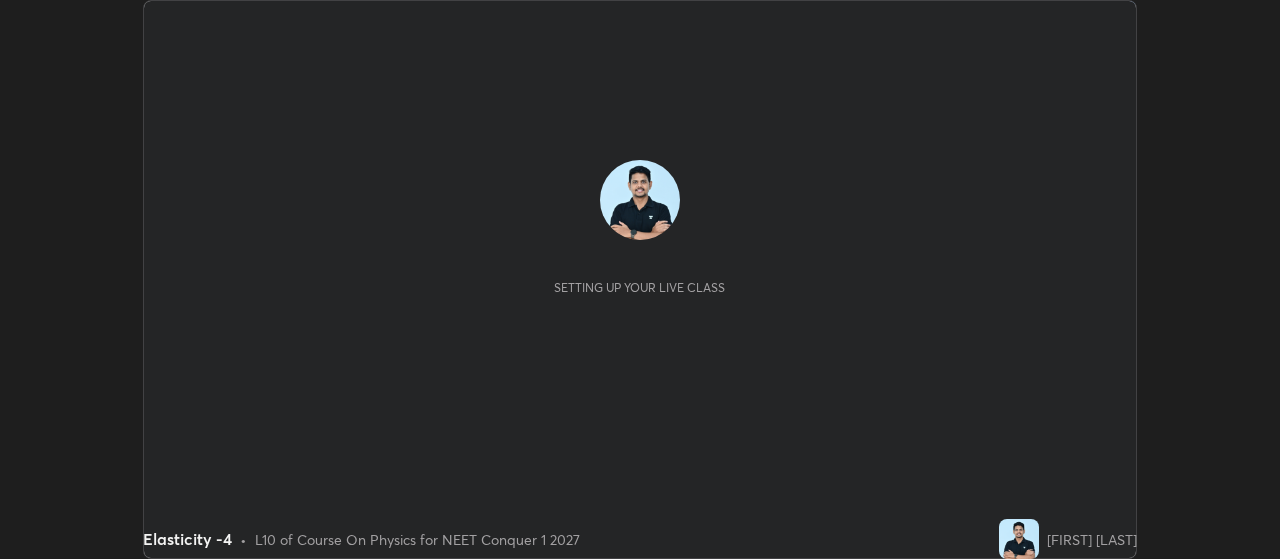 scroll, scrollTop: 0, scrollLeft: 0, axis: both 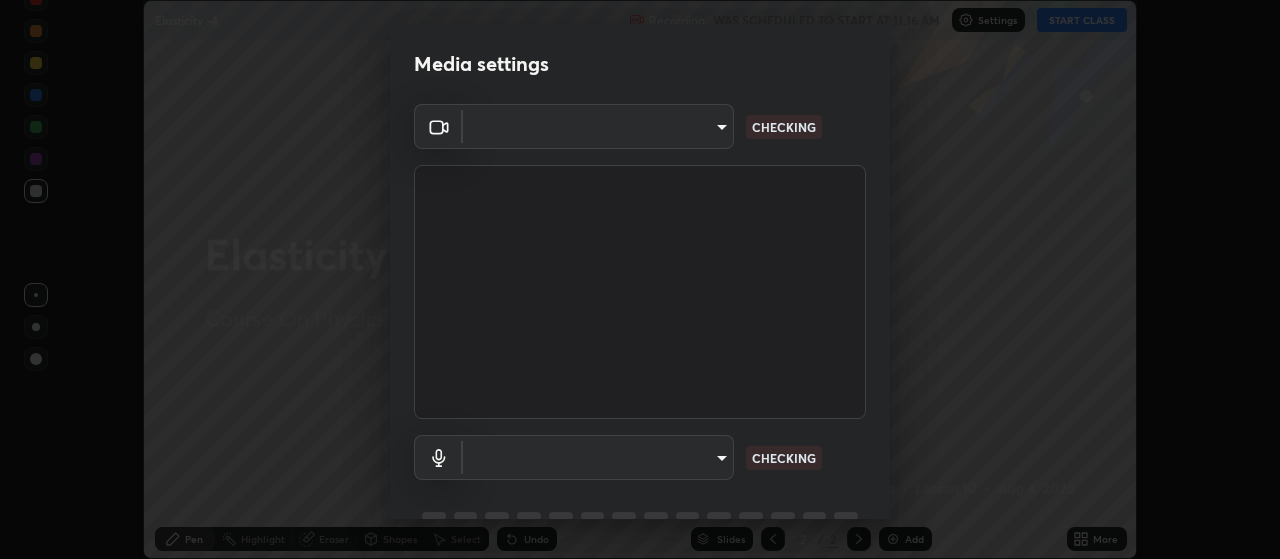 type on "3aa1f2dfd03d01f189a8a01f68d52051269995ca7ca0ffcaee6397e0c867a5cc" 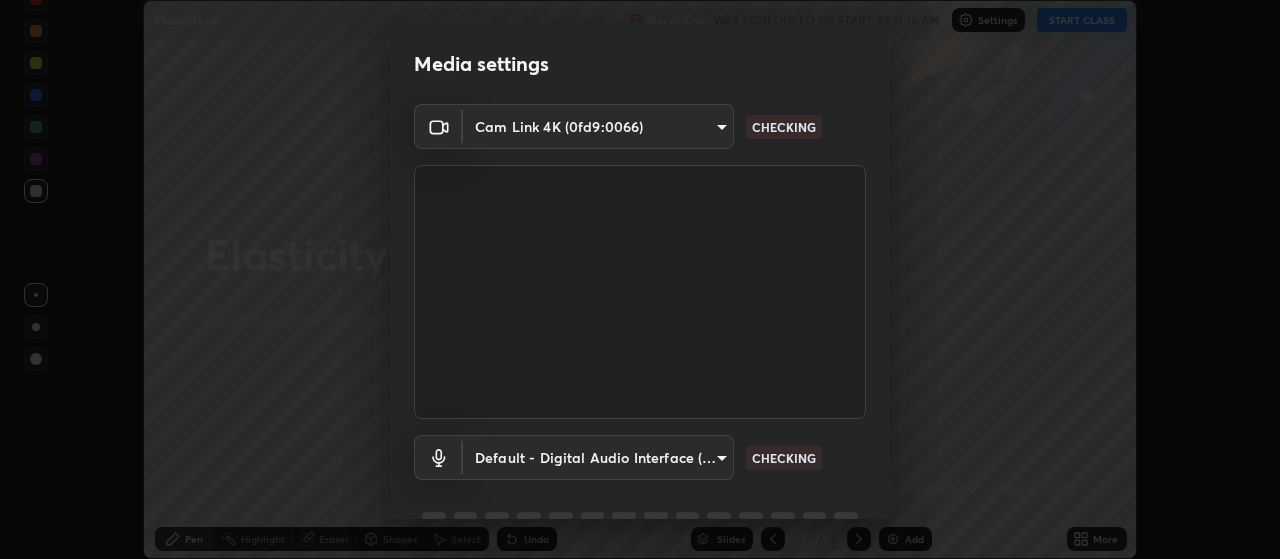 scroll, scrollTop: 97, scrollLeft: 0, axis: vertical 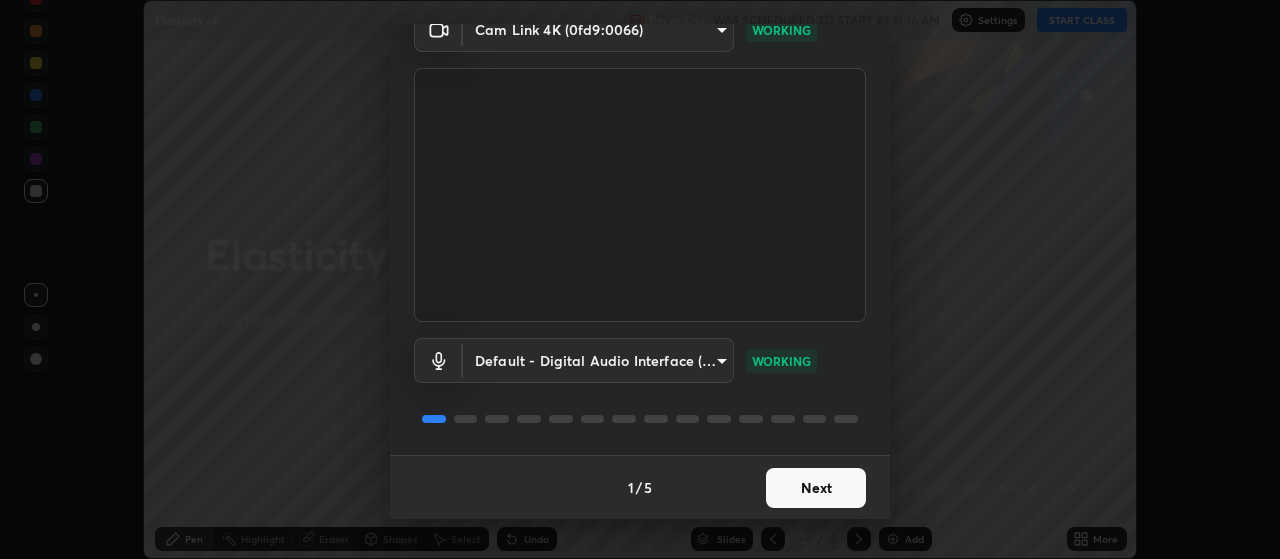 click on "Next" at bounding box center (816, 488) 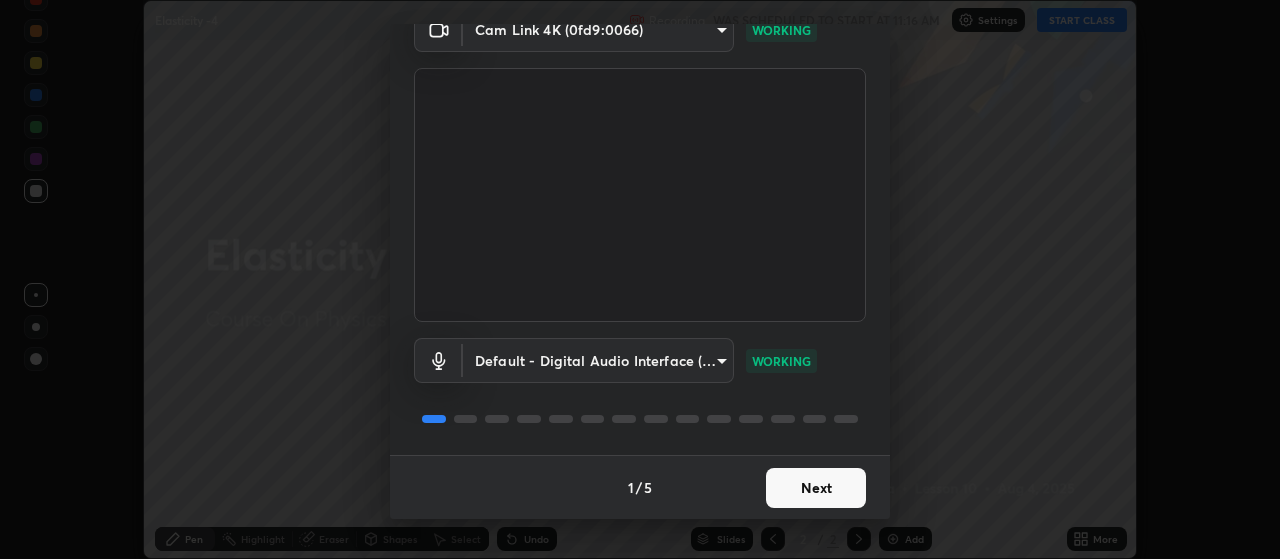 scroll, scrollTop: 0, scrollLeft: 0, axis: both 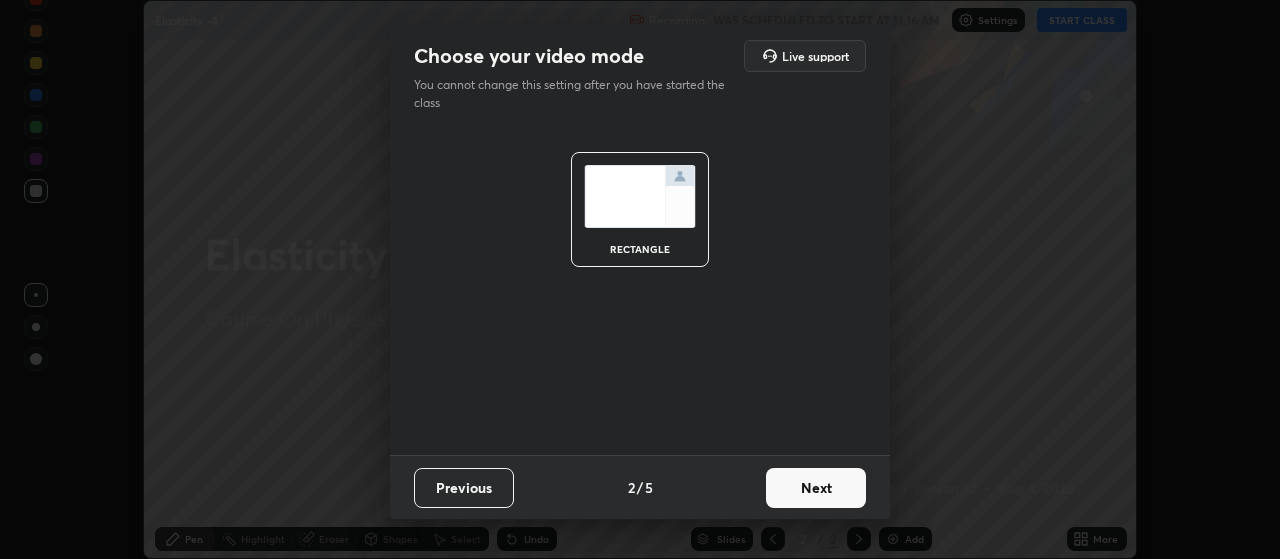 click on "Next" at bounding box center (816, 488) 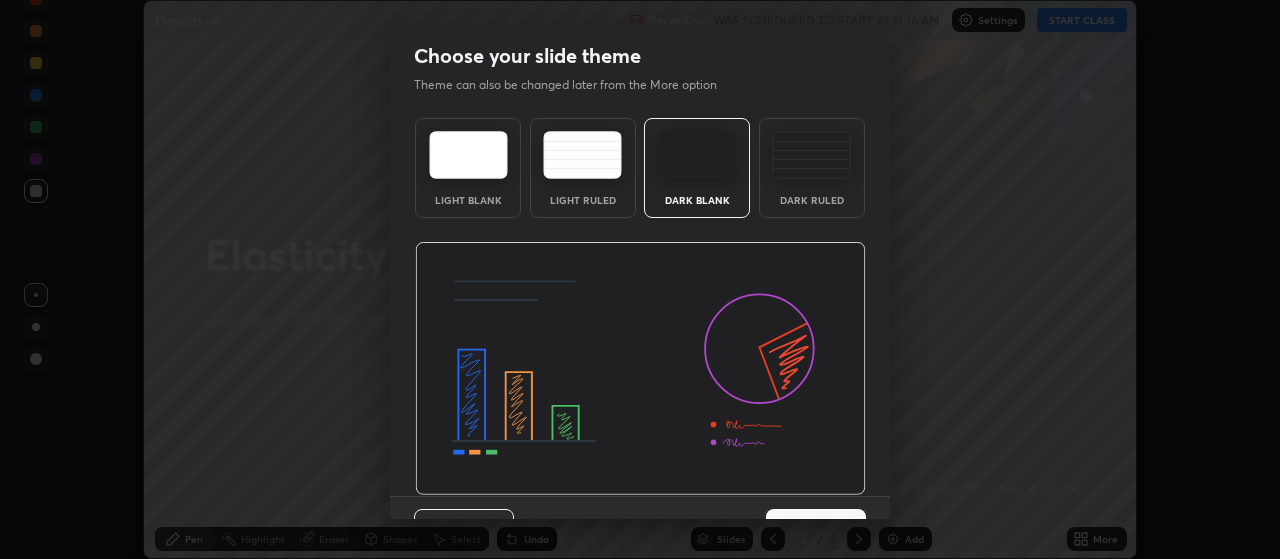scroll, scrollTop: 41, scrollLeft: 0, axis: vertical 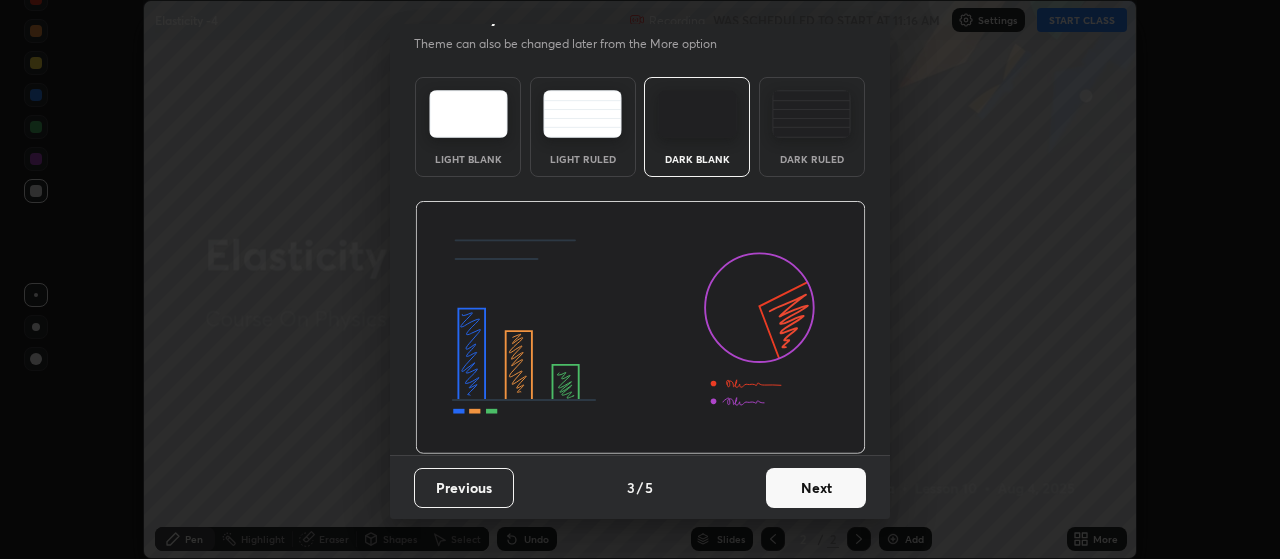 click on "Next" at bounding box center (816, 488) 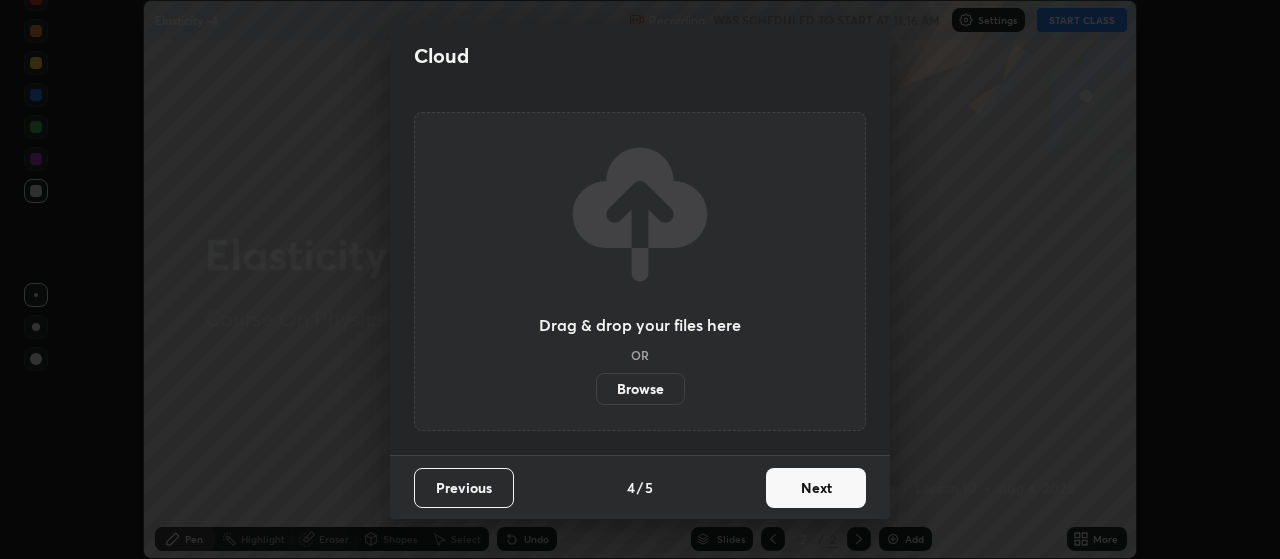scroll, scrollTop: 0, scrollLeft: 0, axis: both 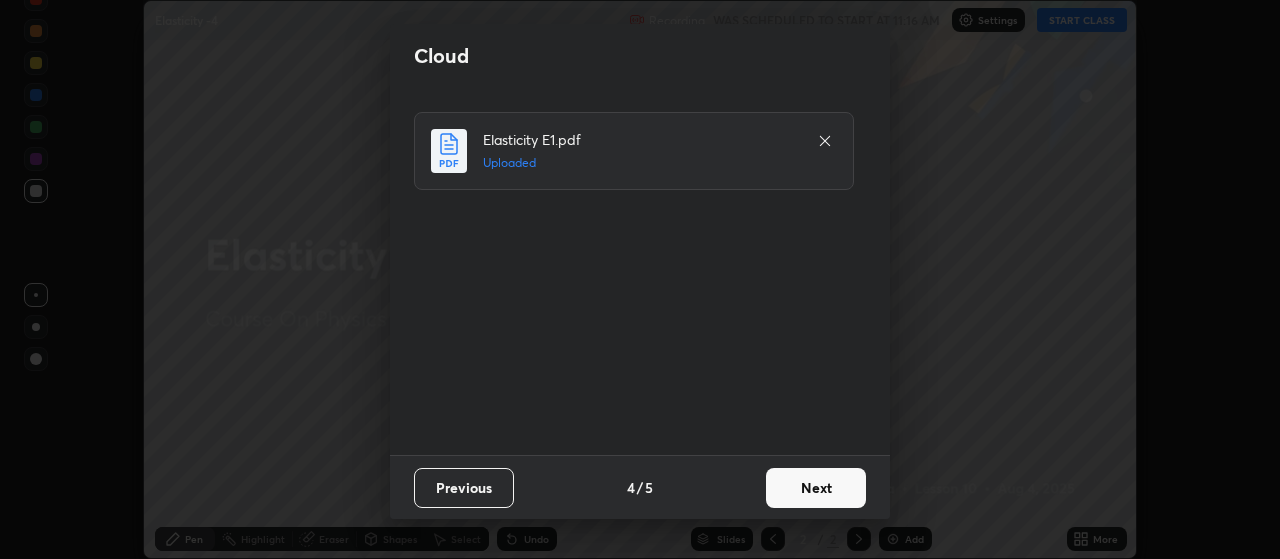 click on "Next" at bounding box center (816, 488) 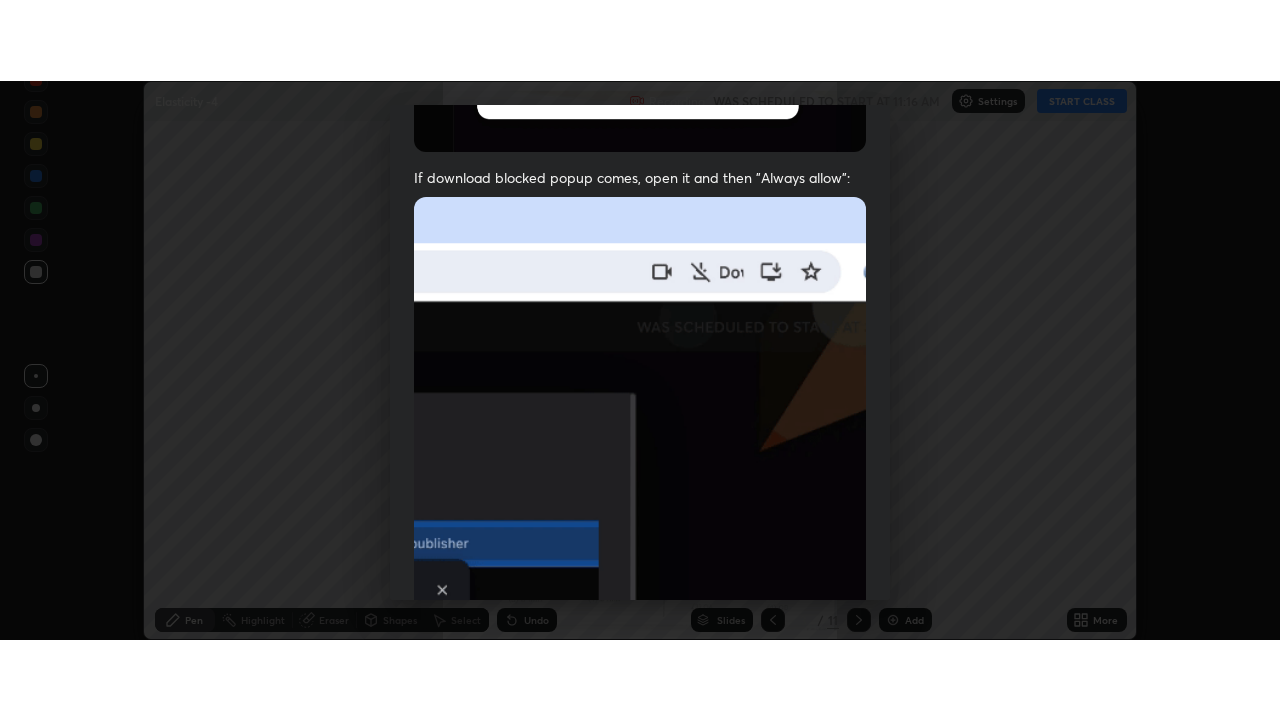scroll, scrollTop: 505, scrollLeft: 0, axis: vertical 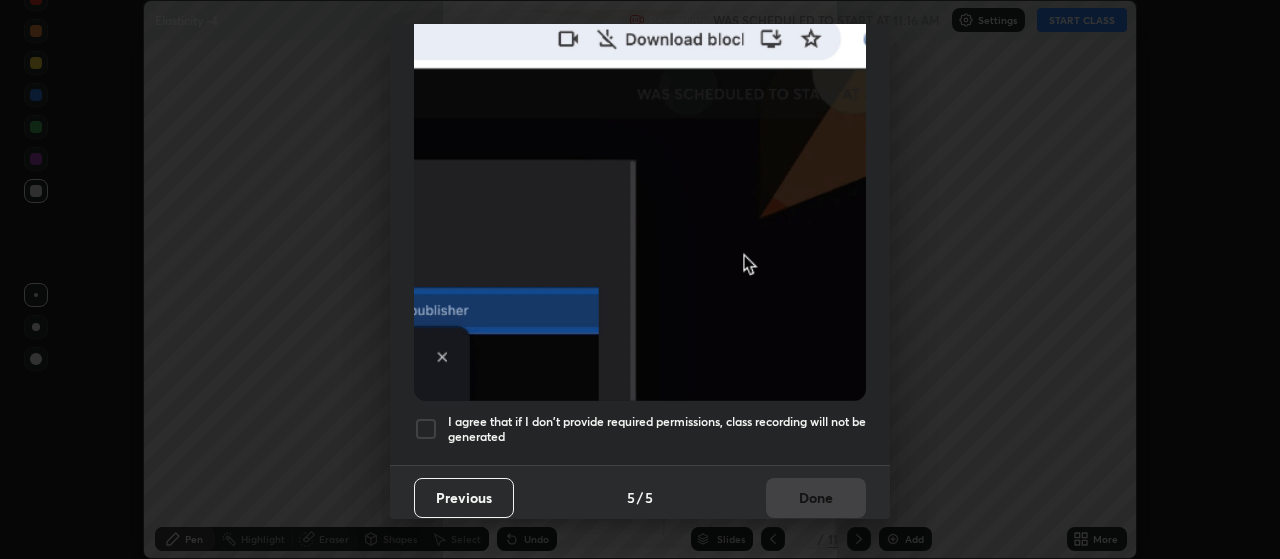 click on "I agree that if I don't provide required permissions, class recording will not be generated" at bounding box center [657, 429] 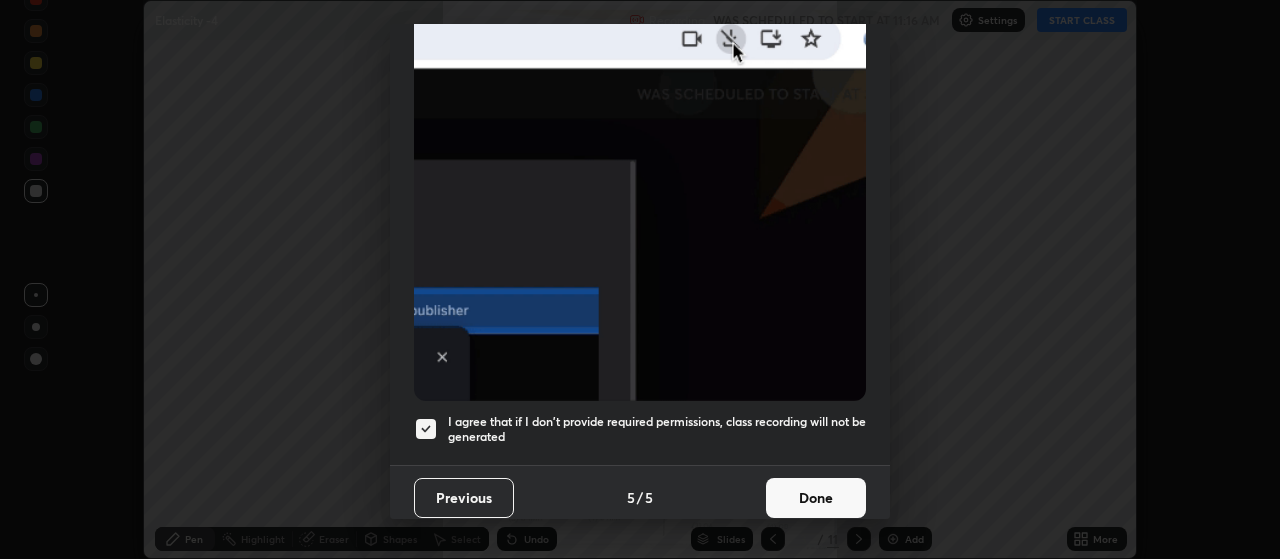 click on "Done" at bounding box center (816, 498) 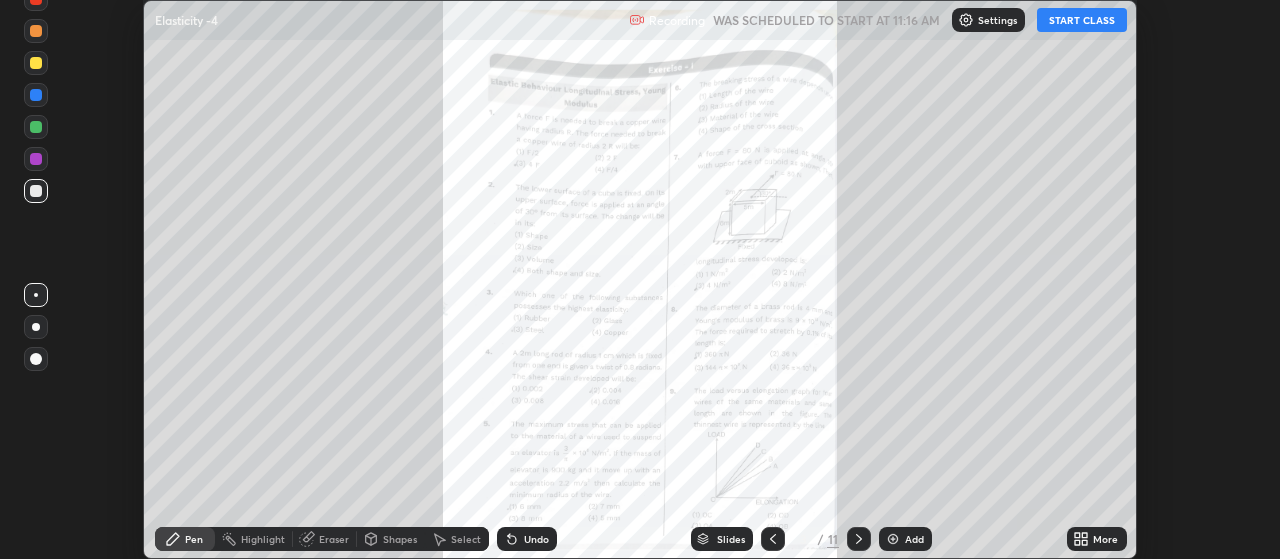 click 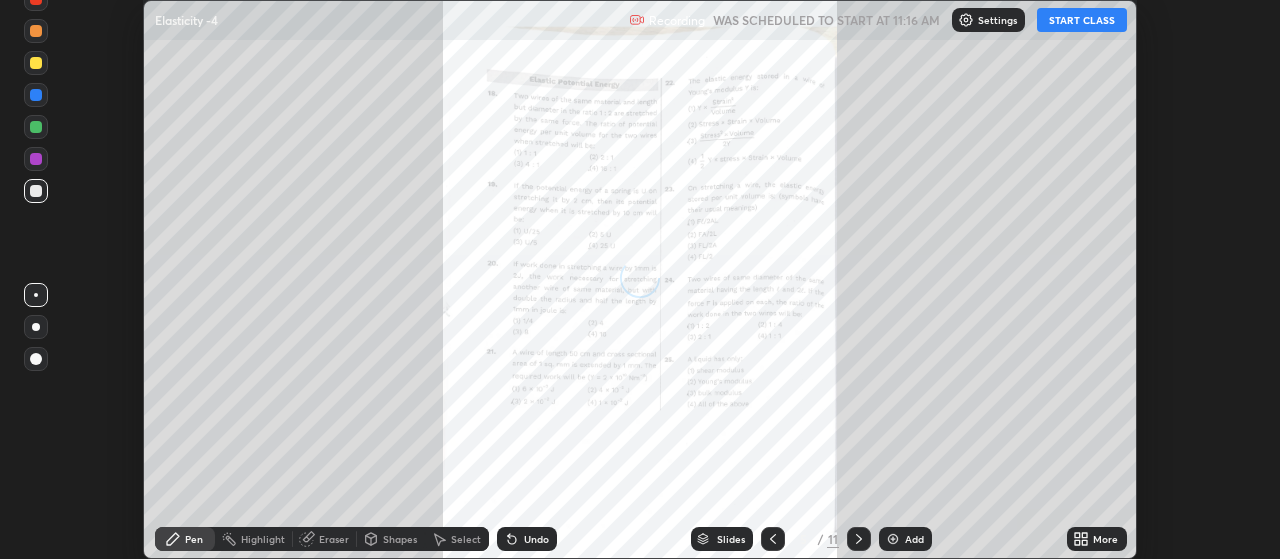 click 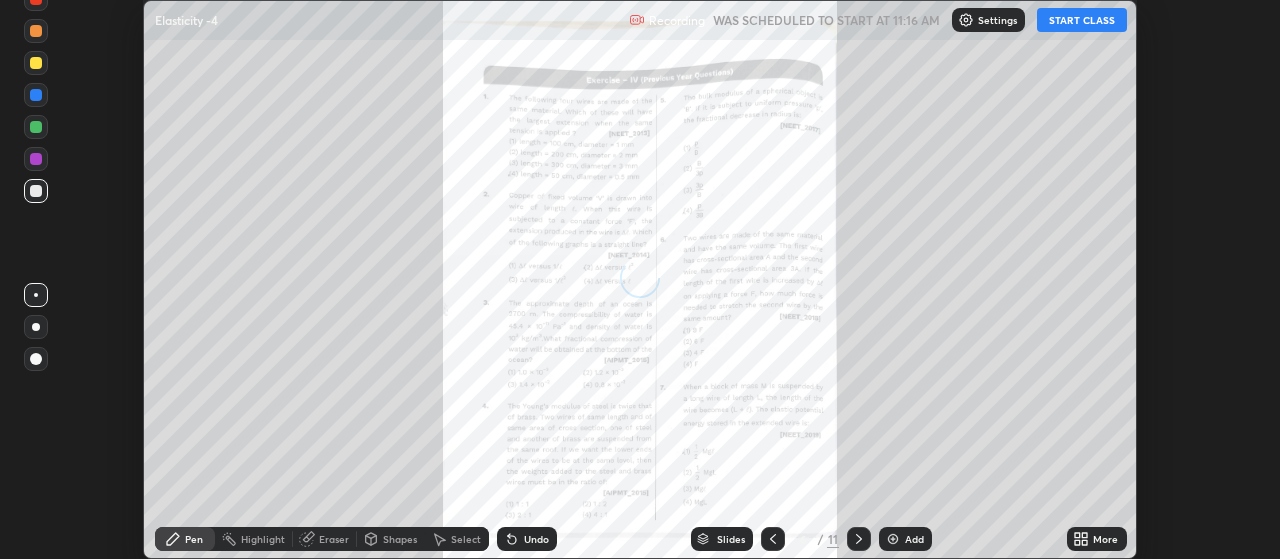 click 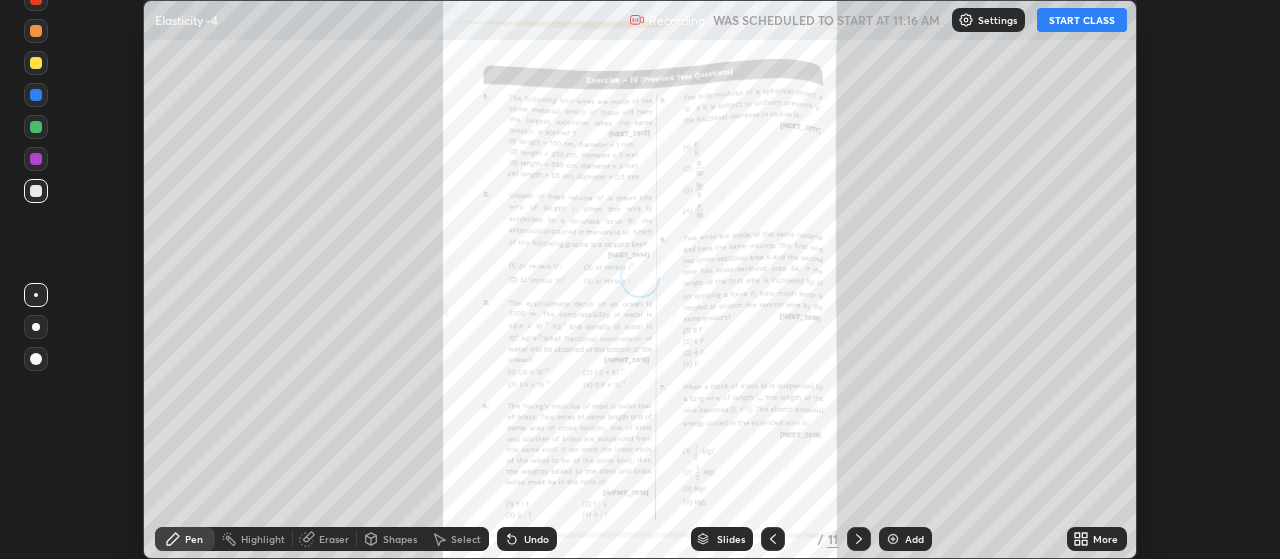 click 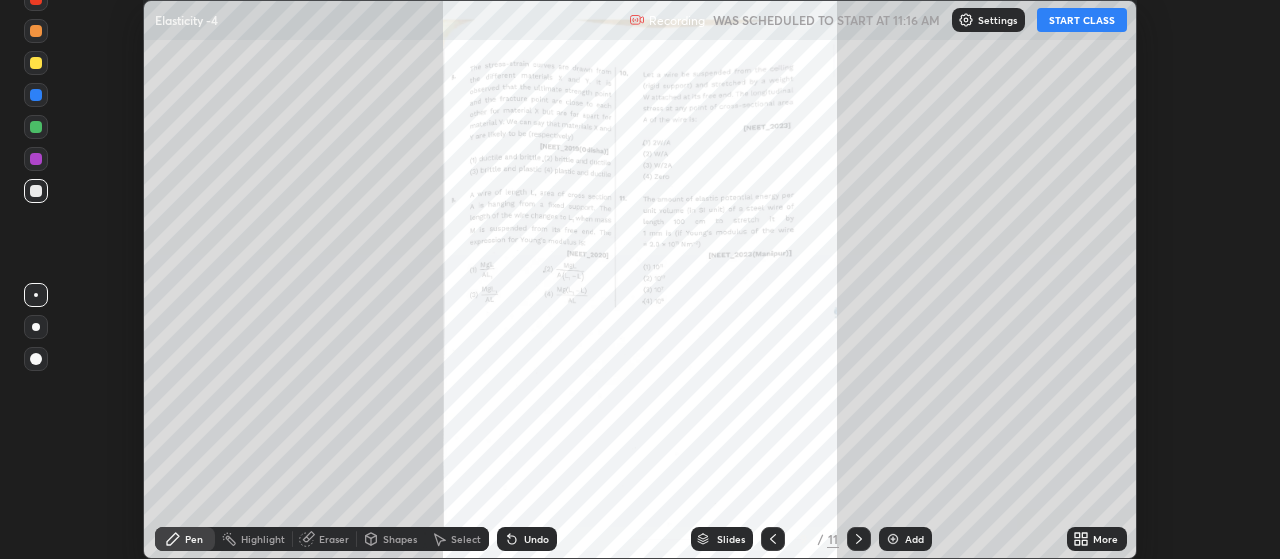 click 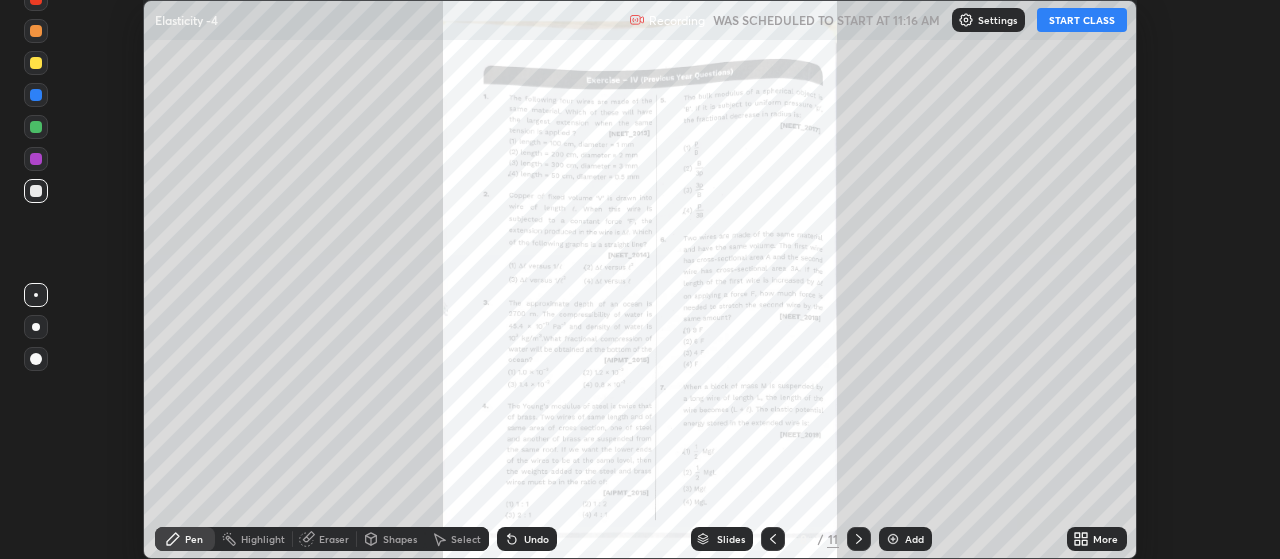 click on "More" at bounding box center [1097, 539] 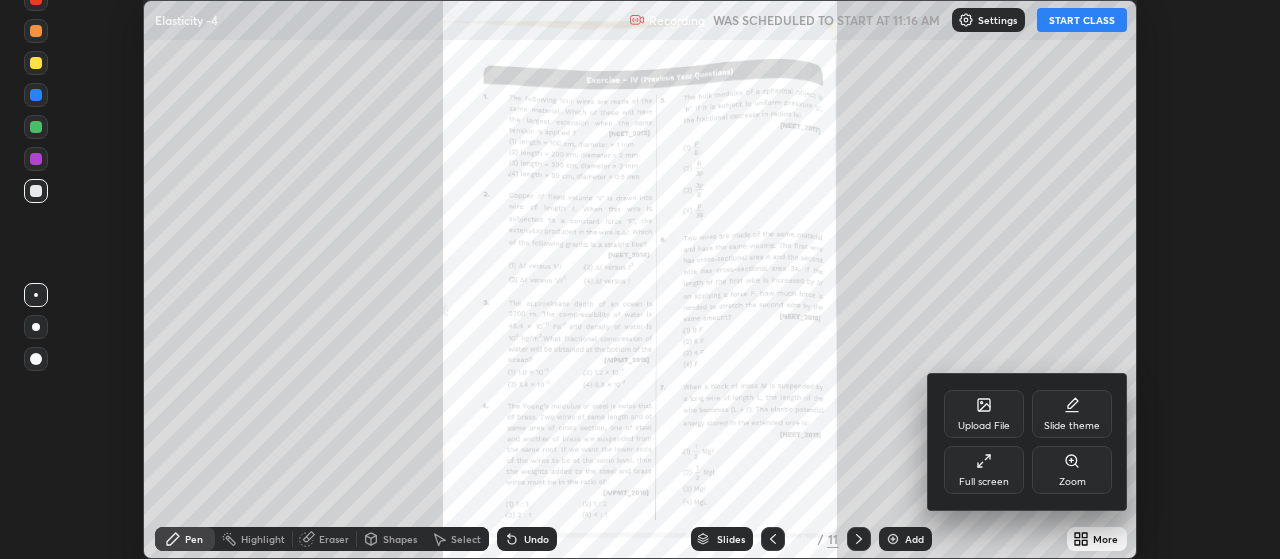 click at bounding box center [640, 279] 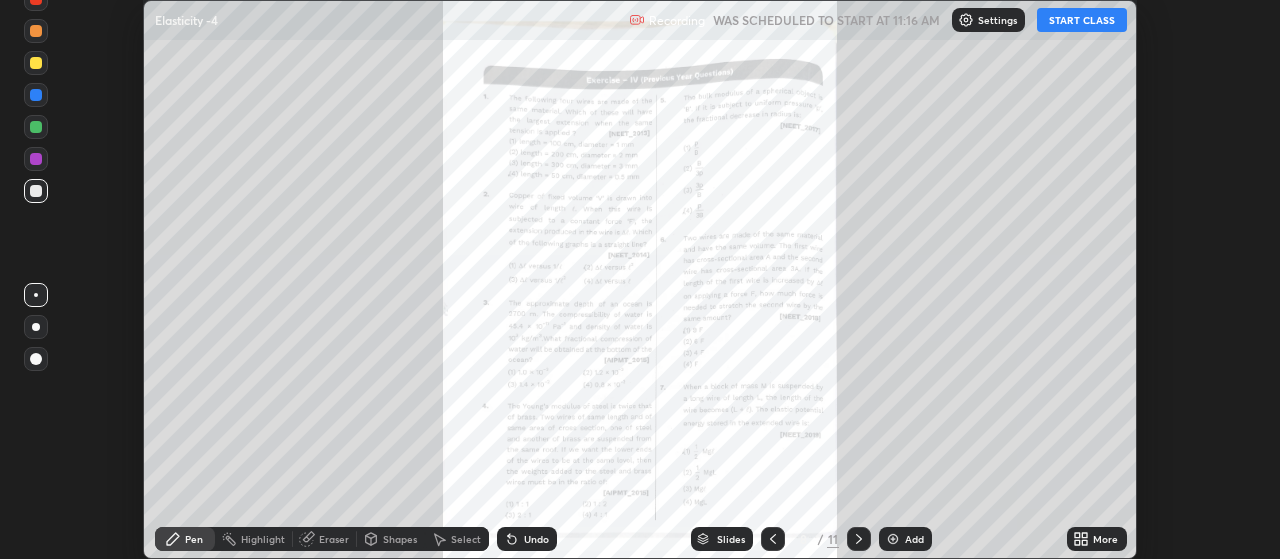click 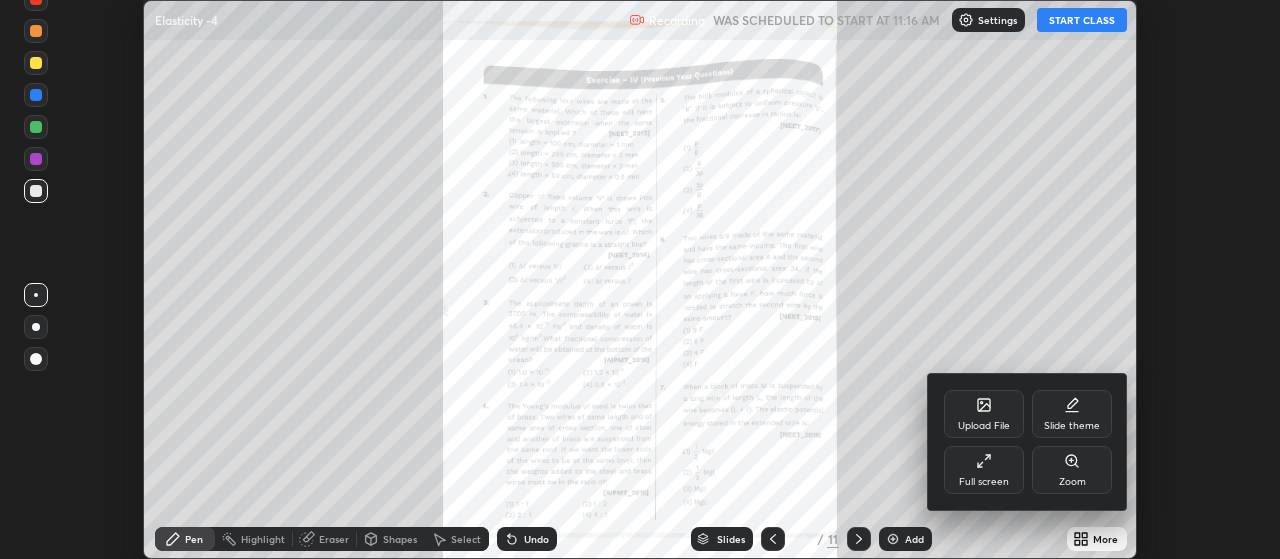 click on "Full screen" at bounding box center [984, 470] 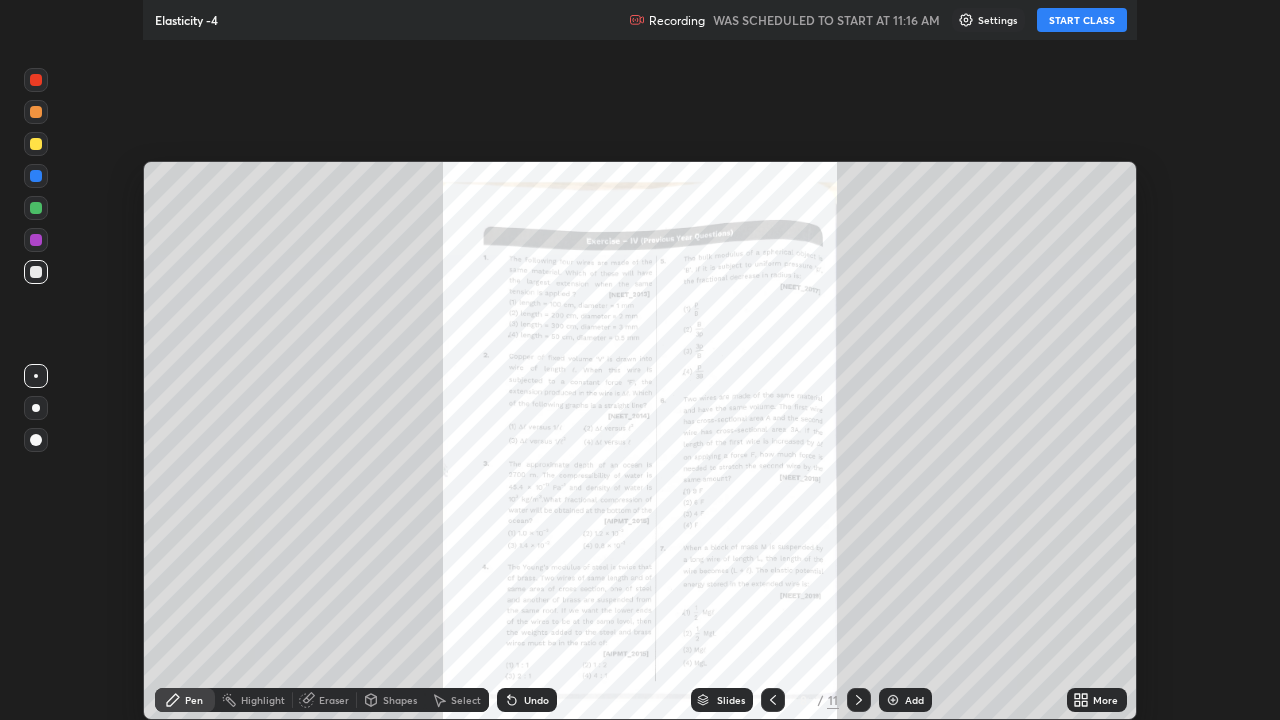scroll, scrollTop: 99280, scrollLeft: 98720, axis: both 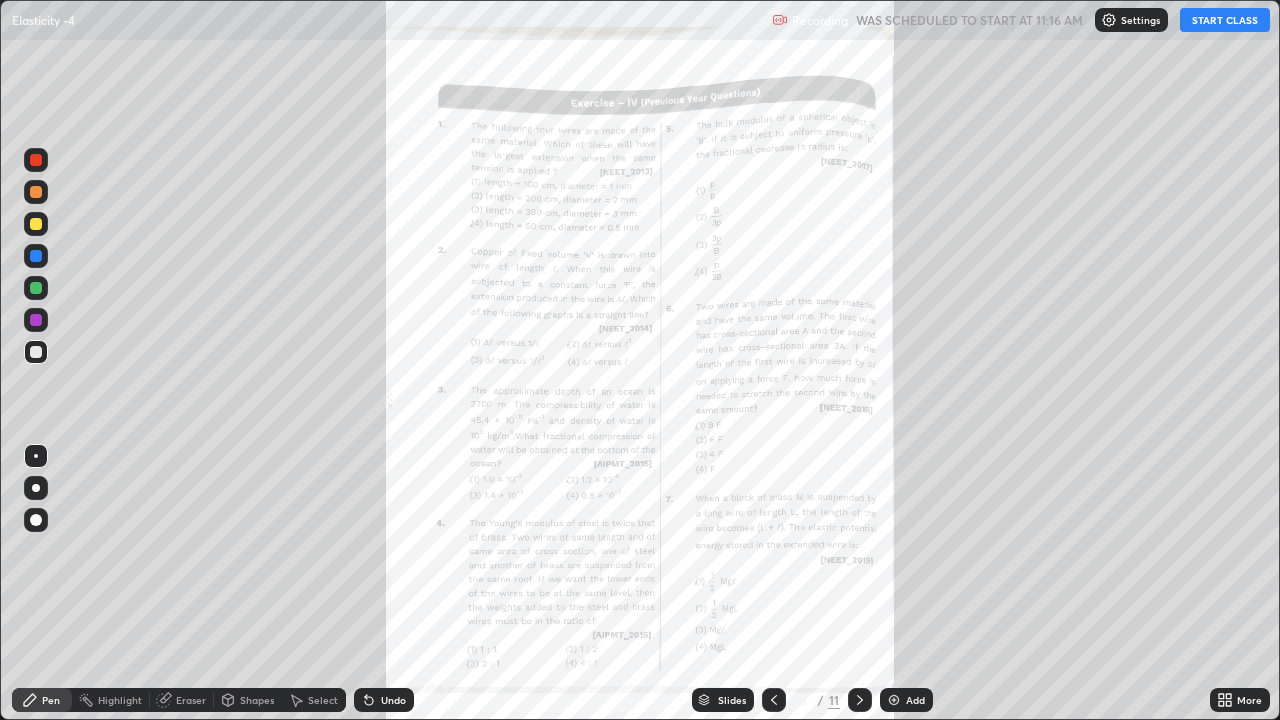 click on "START CLASS" at bounding box center [1225, 20] 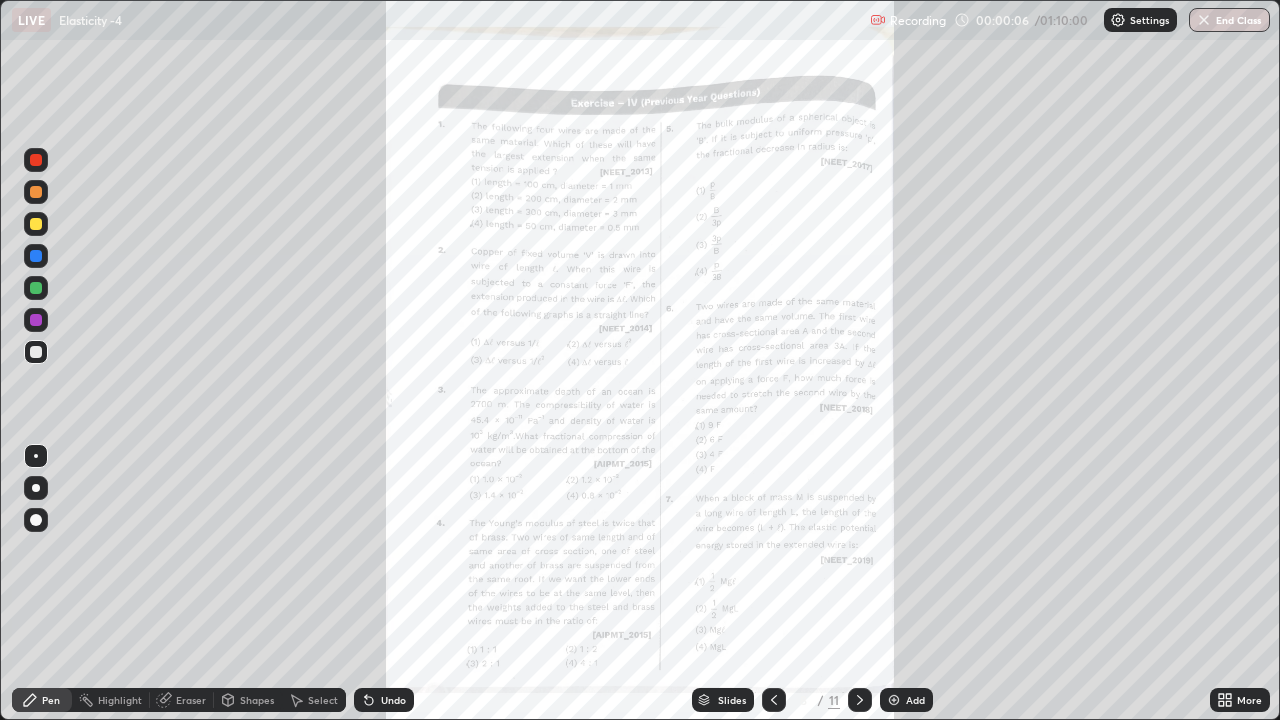 click on "More" at bounding box center (1249, 700) 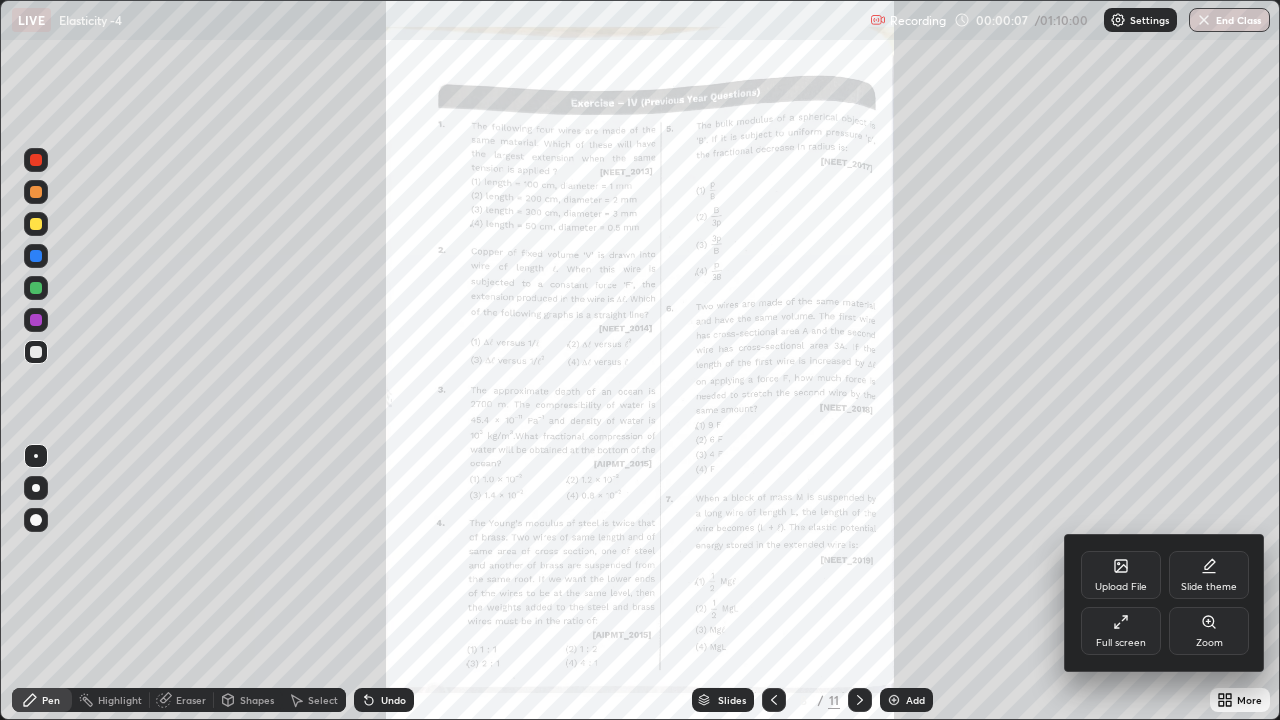 click on "Zoom" at bounding box center [1209, 631] 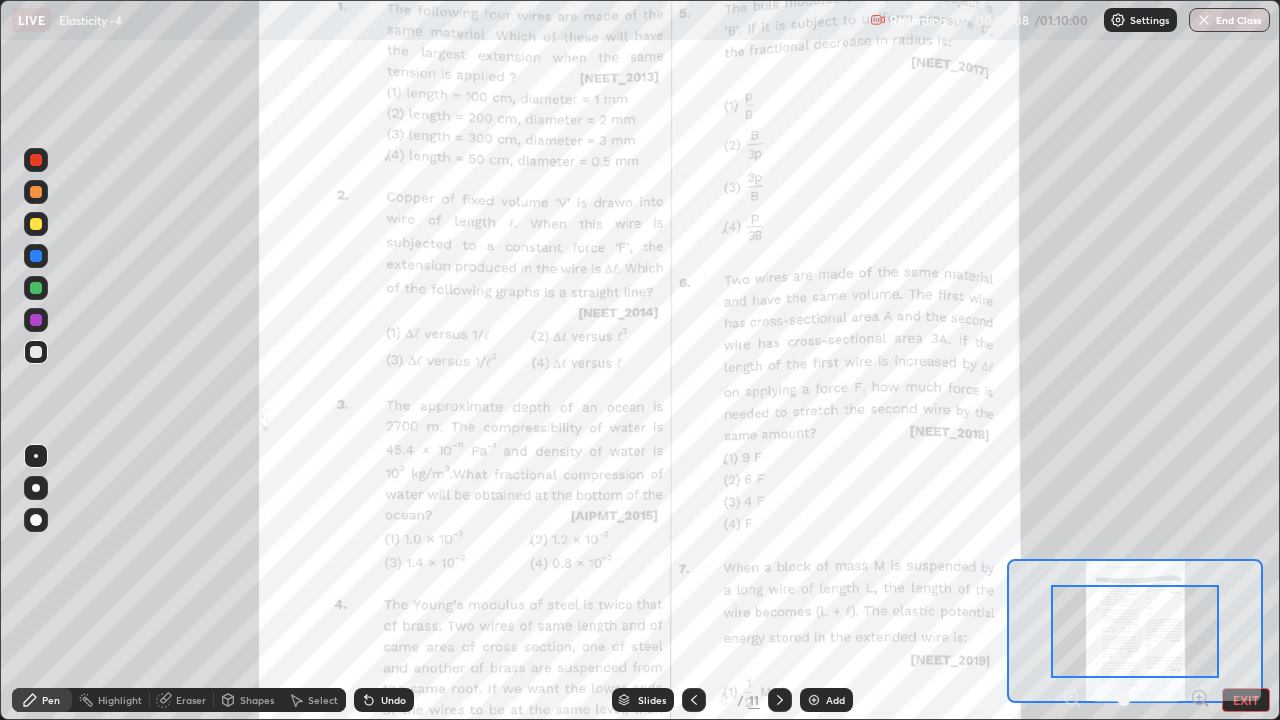click 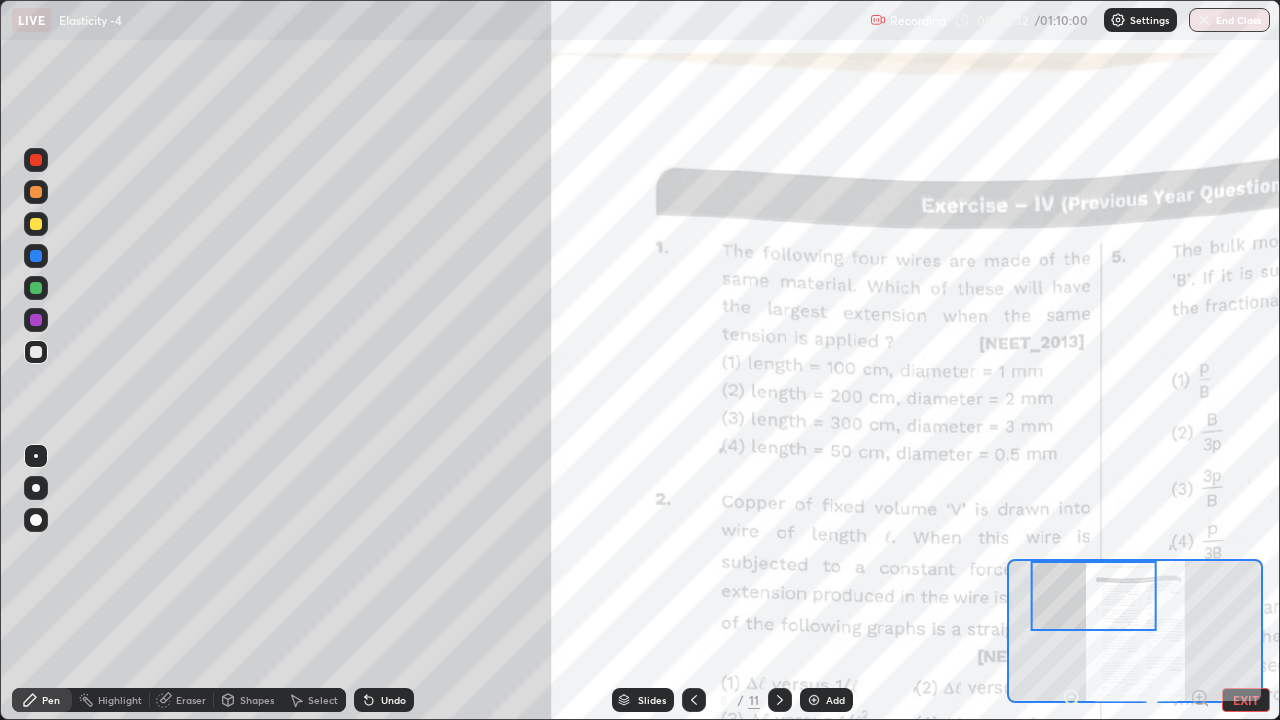 click at bounding box center (36, 488) 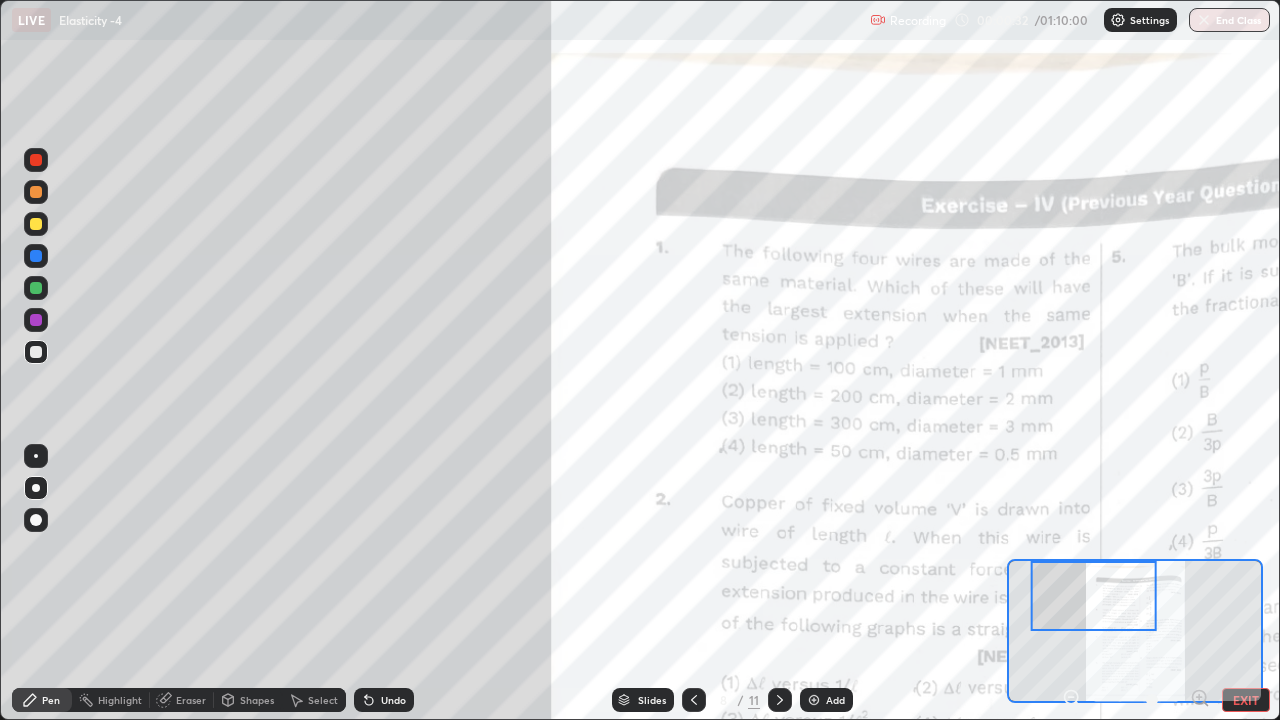 click at bounding box center (36, 320) 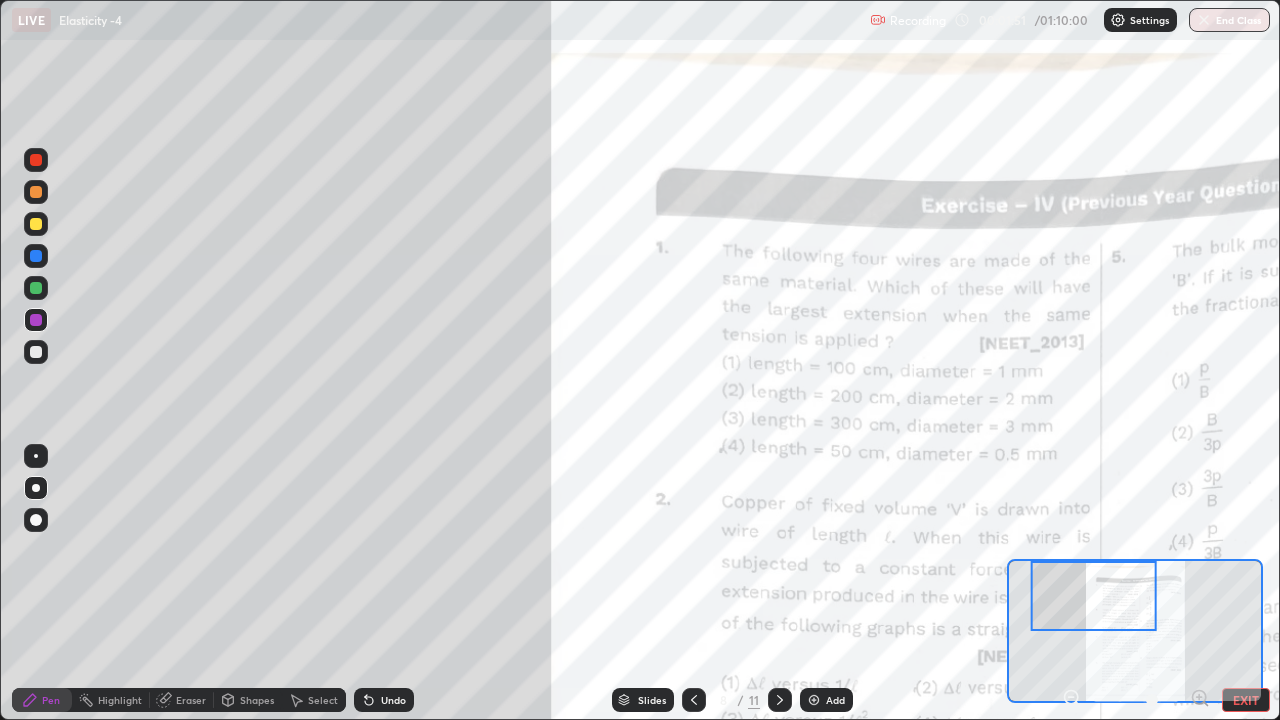 click 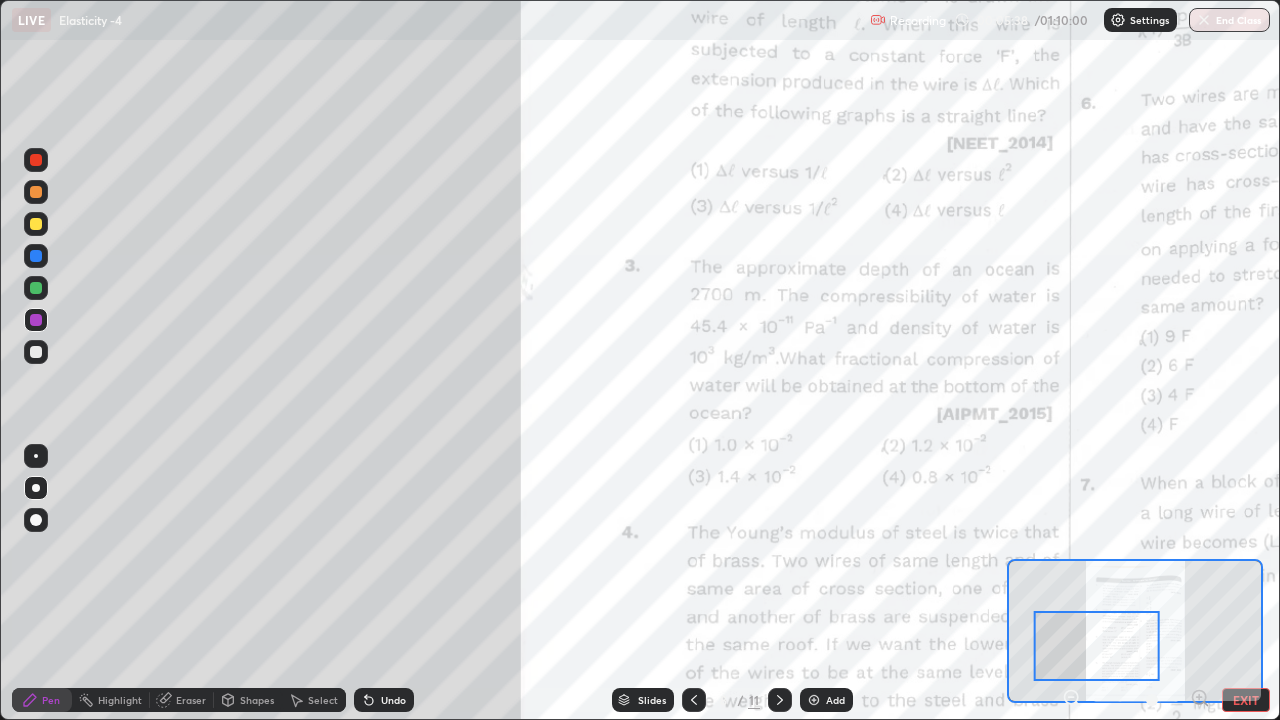 click on "Eraser" at bounding box center (191, 700) 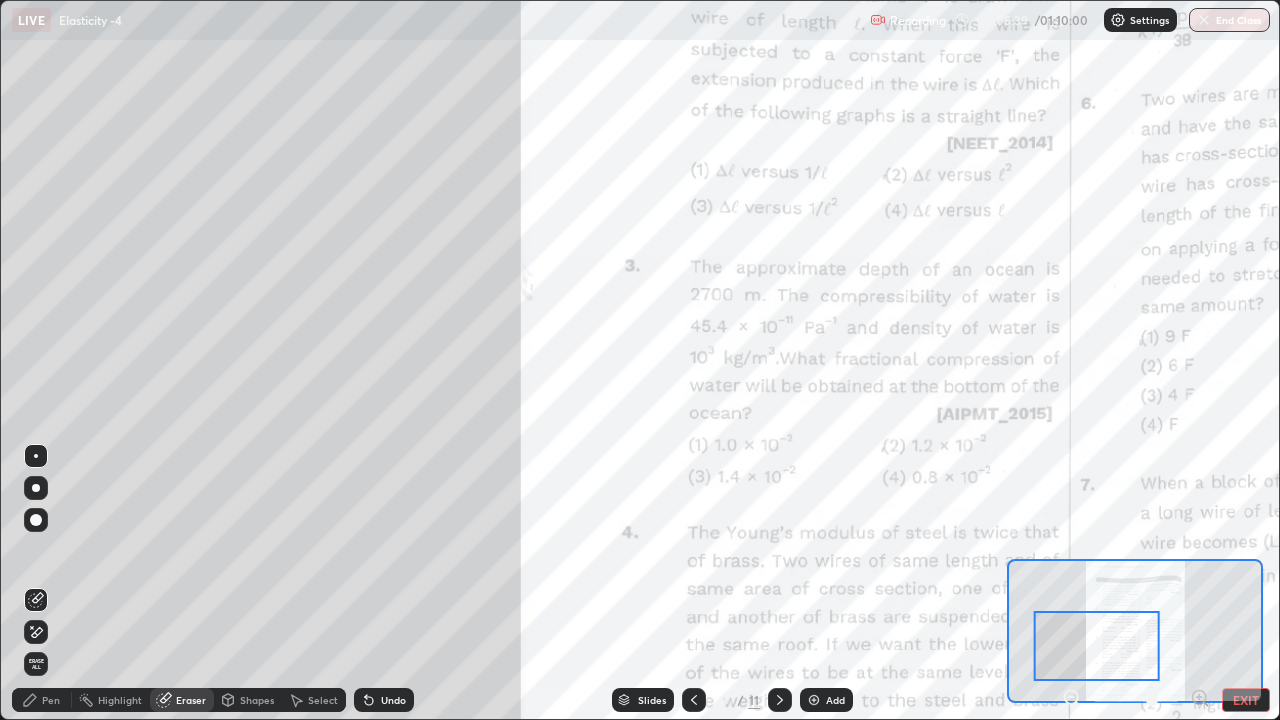click on "Pen" at bounding box center [42, 700] 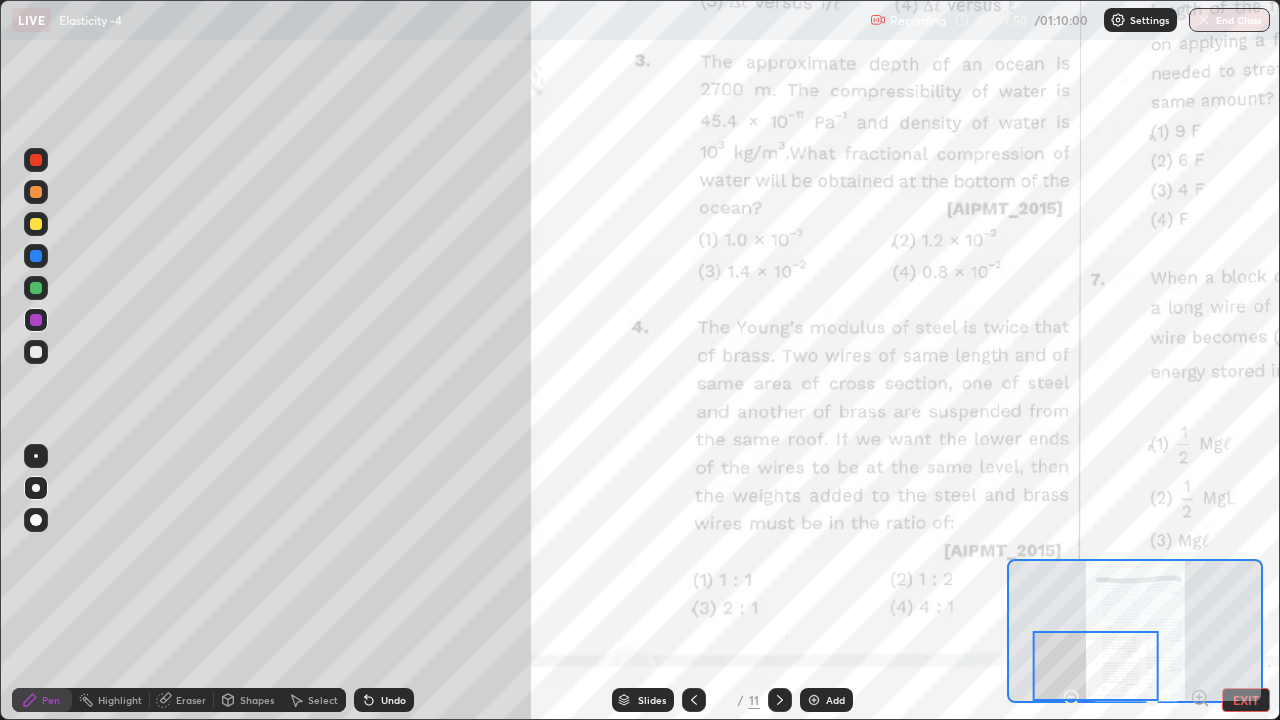 click on "Undo" at bounding box center (393, 700) 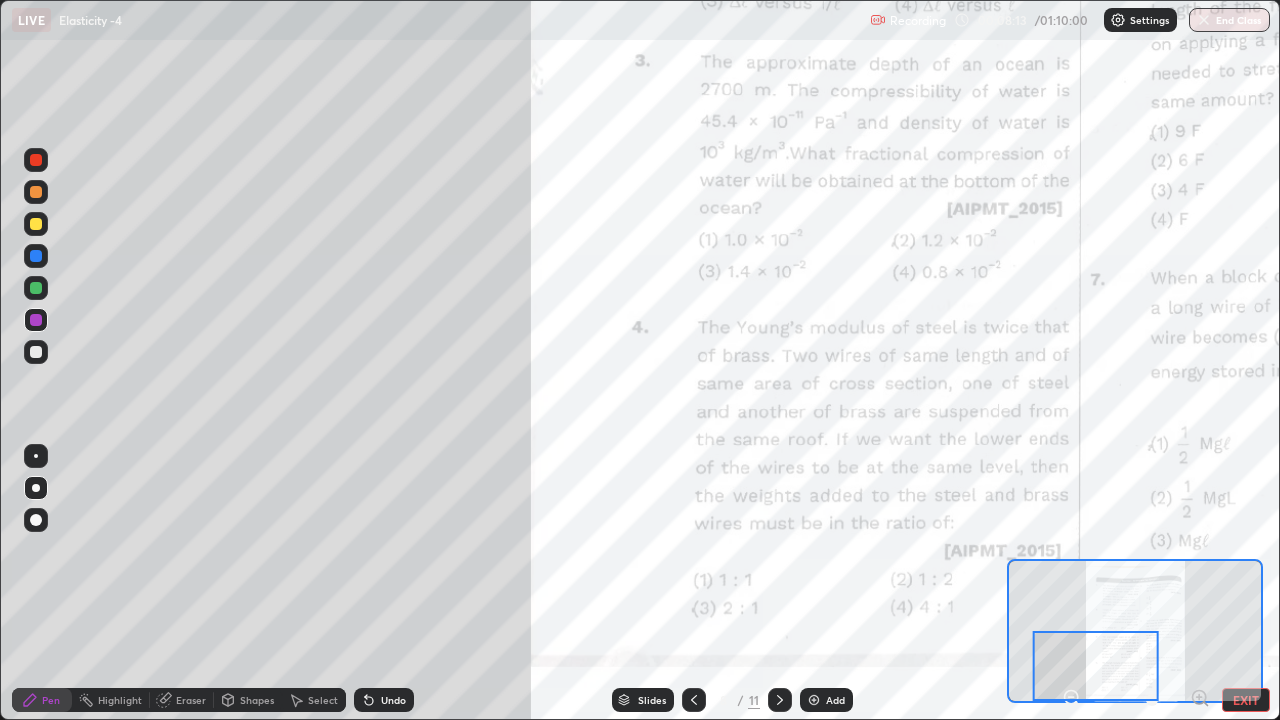click on "Undo" at bounding box center [393, 700] 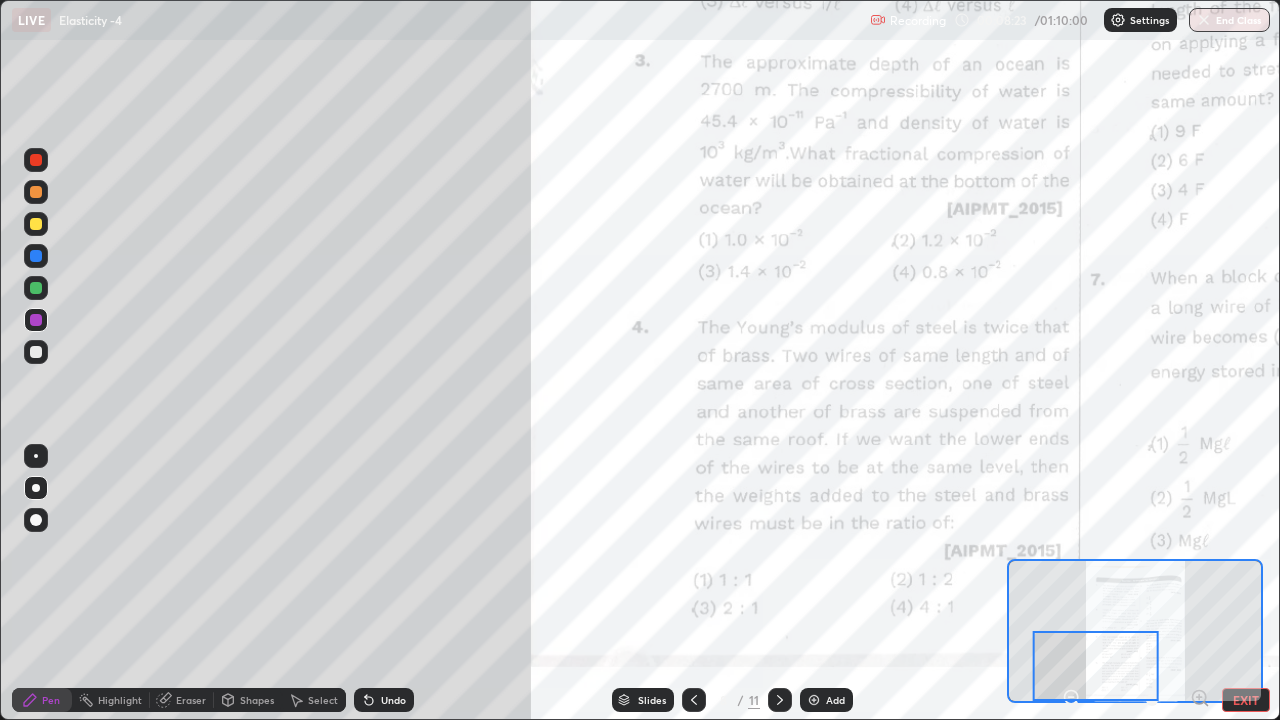 click on "Undo" at bounding box center (384, 700) 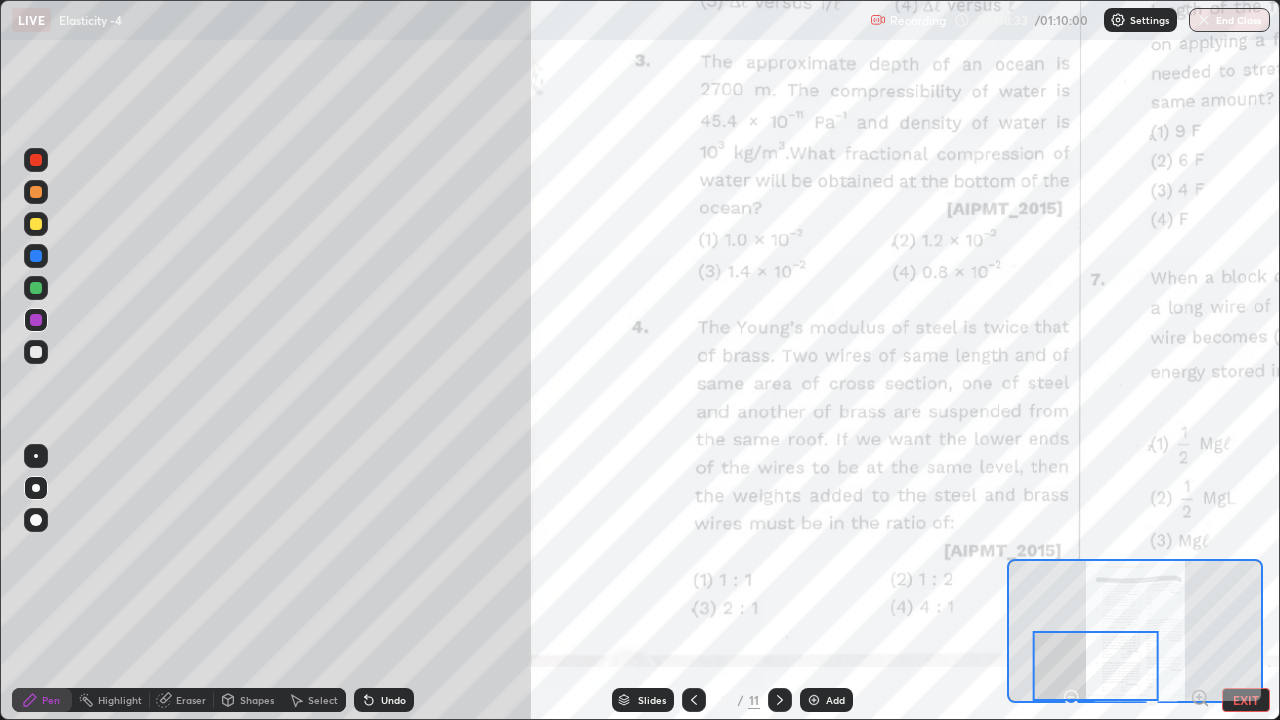 click on "Undo" at bounding box center (393, 700) 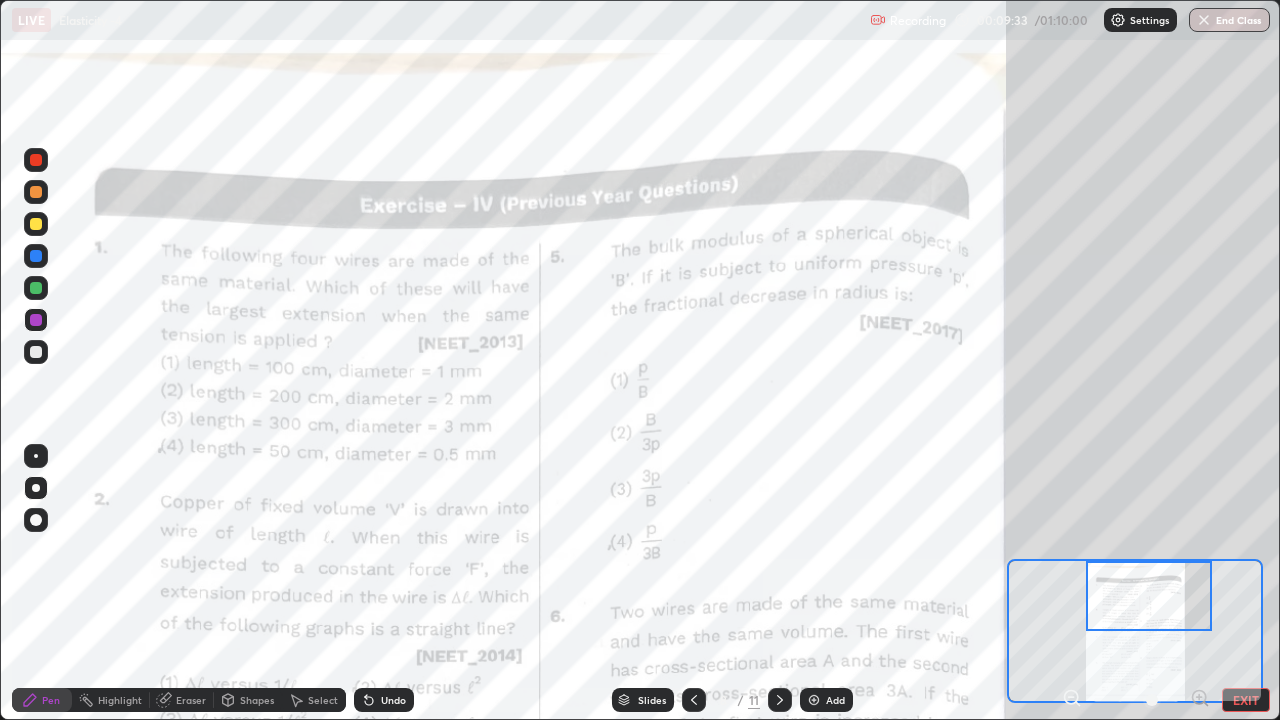 click on "Undo" at bounding box center [393, 700] 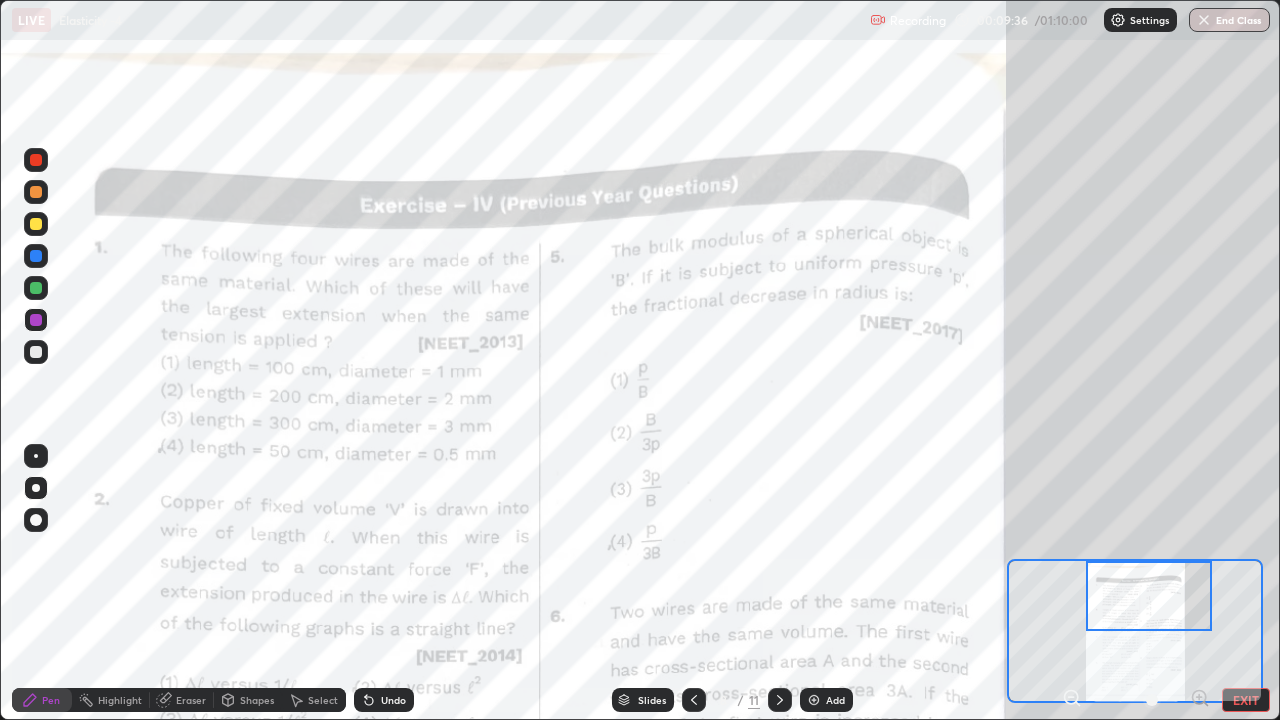 click on "Undo" at bounding box center [393, 700] 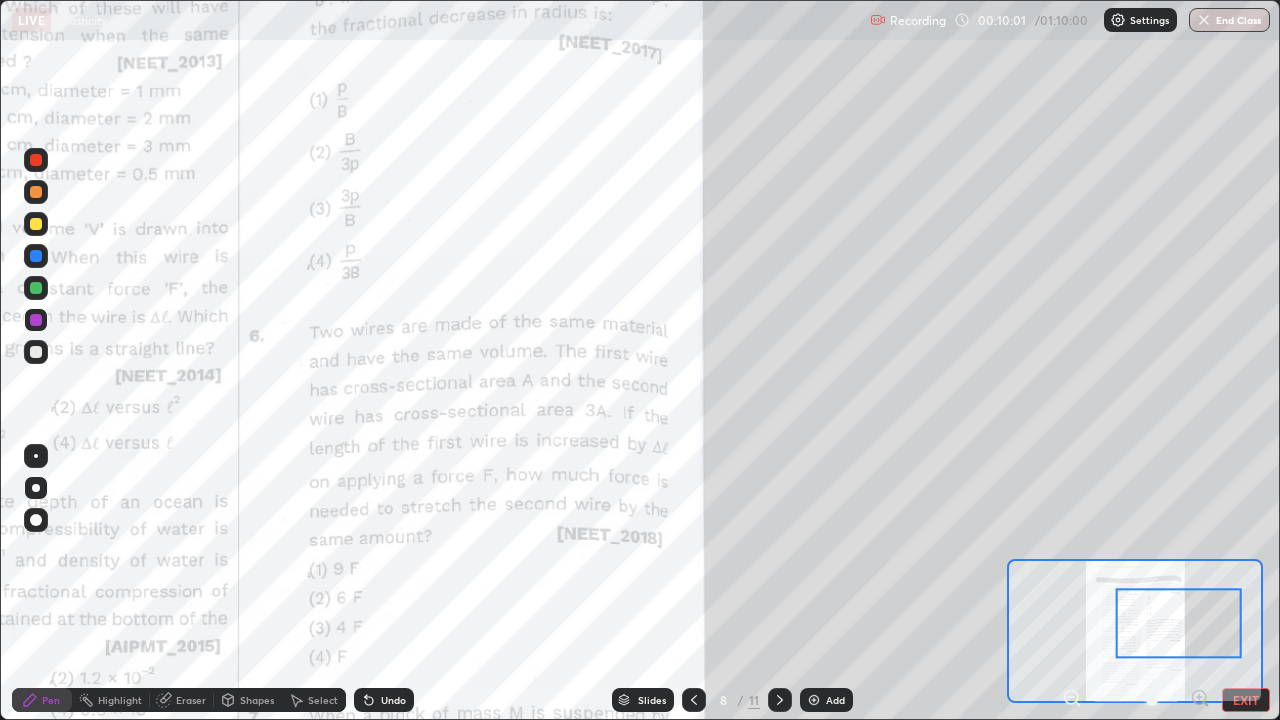 click at bounding box center [1179, 624] 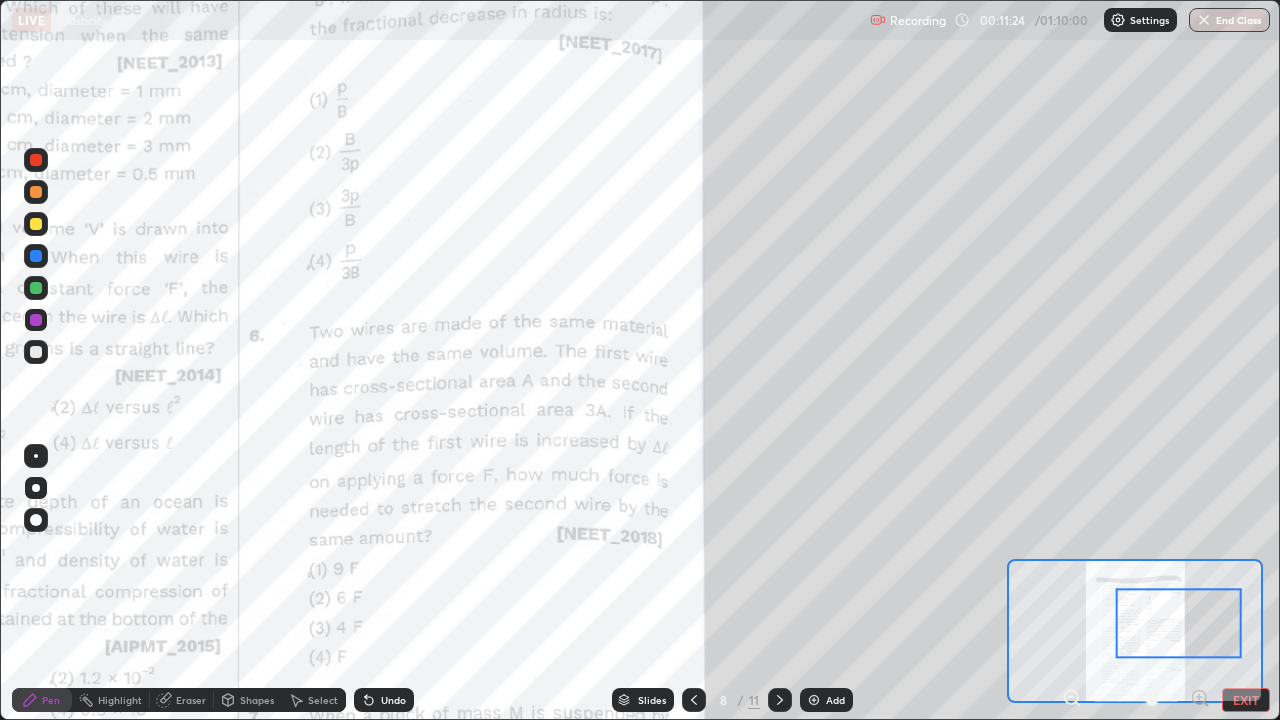 click on "Undo" at bounding box center [393, 700] 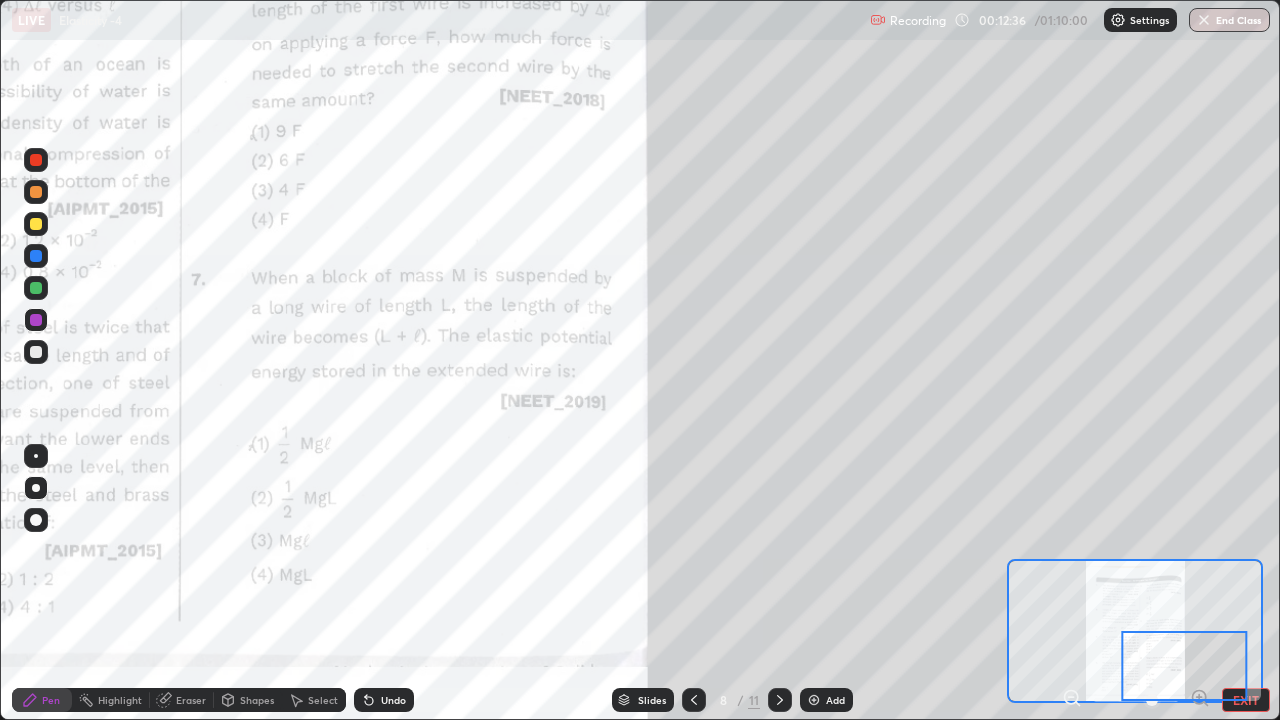 click 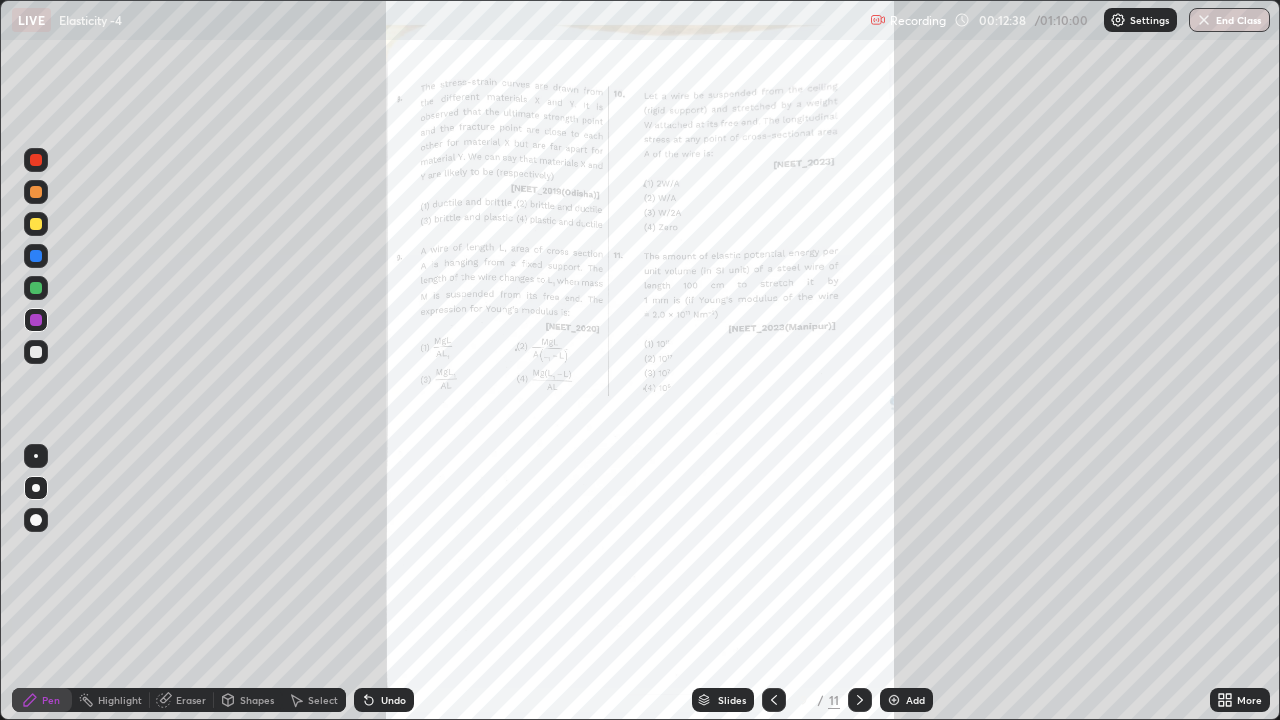 click on "More" at bounding box center [1240, 700] 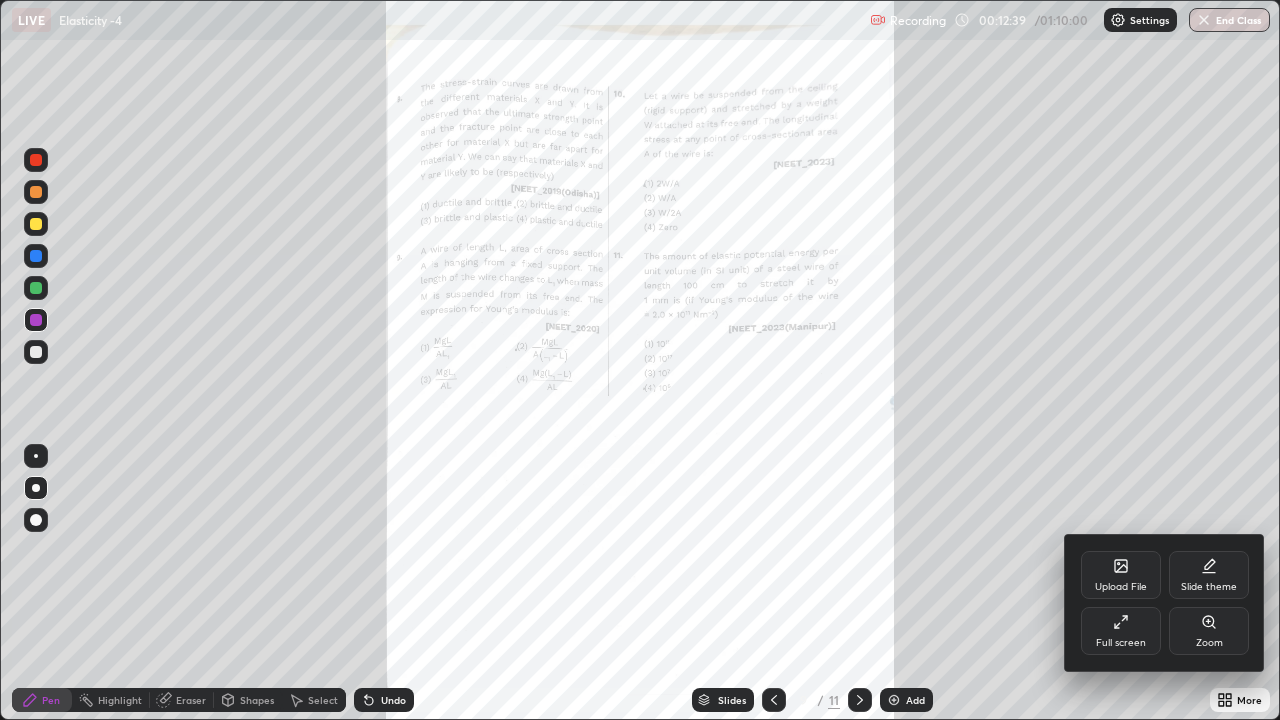 click 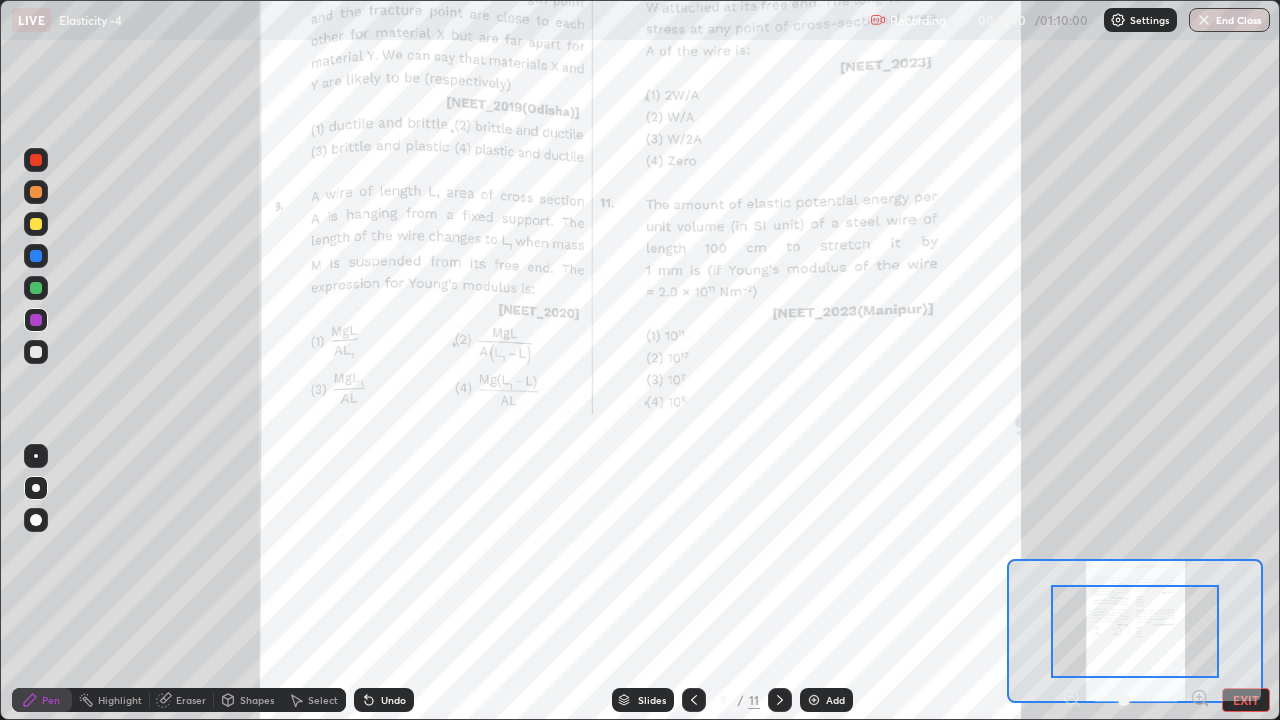 click 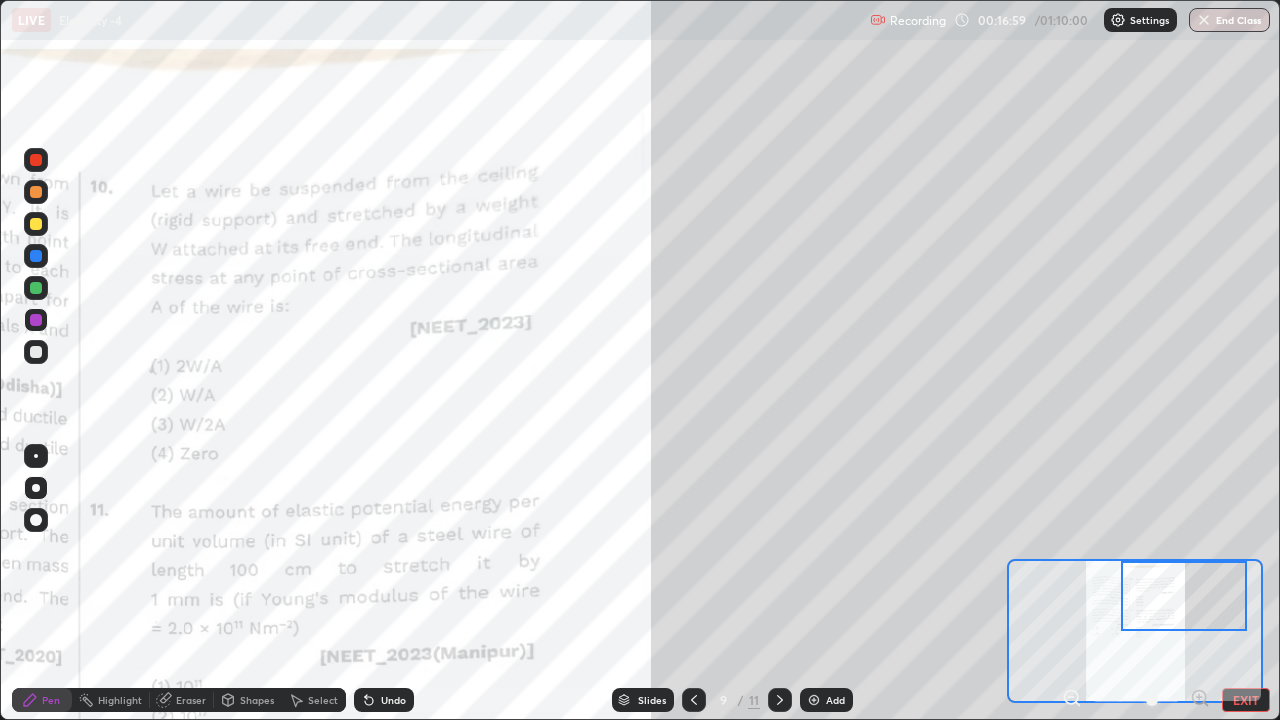 click on "Undo" at bounding box center (393, 700) 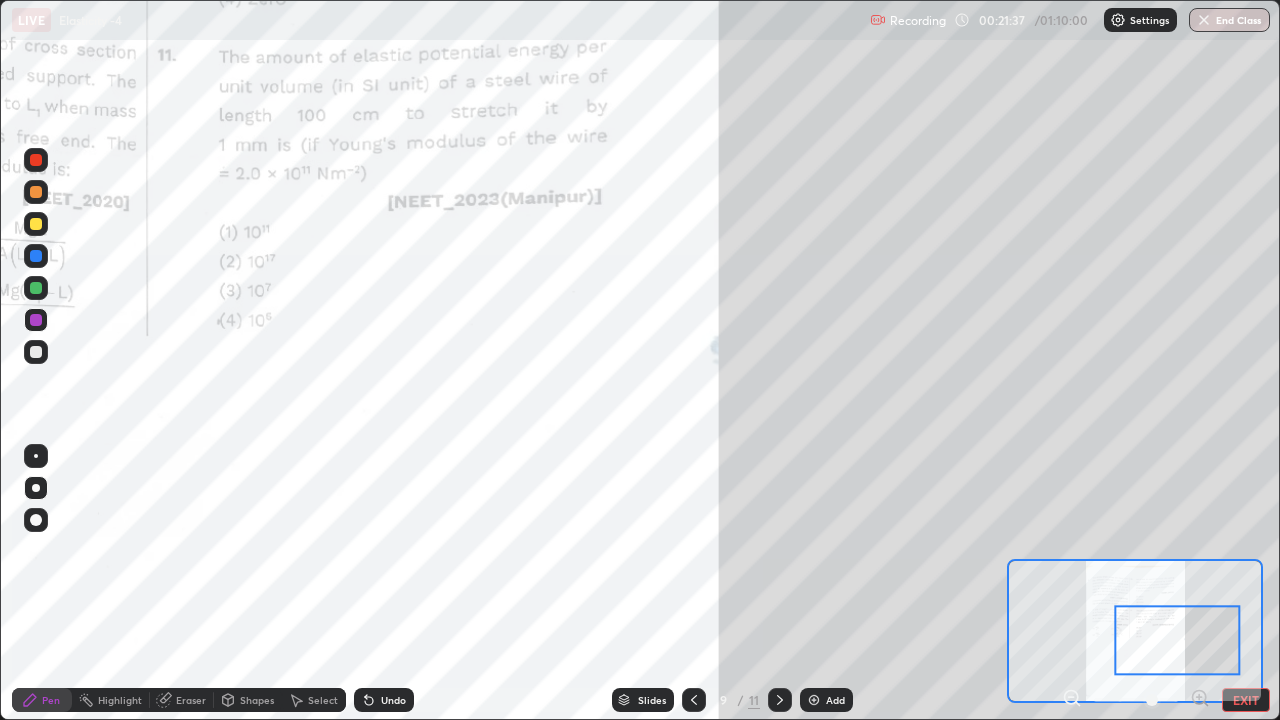 click on "Undo" at bounding box center (384, 700) 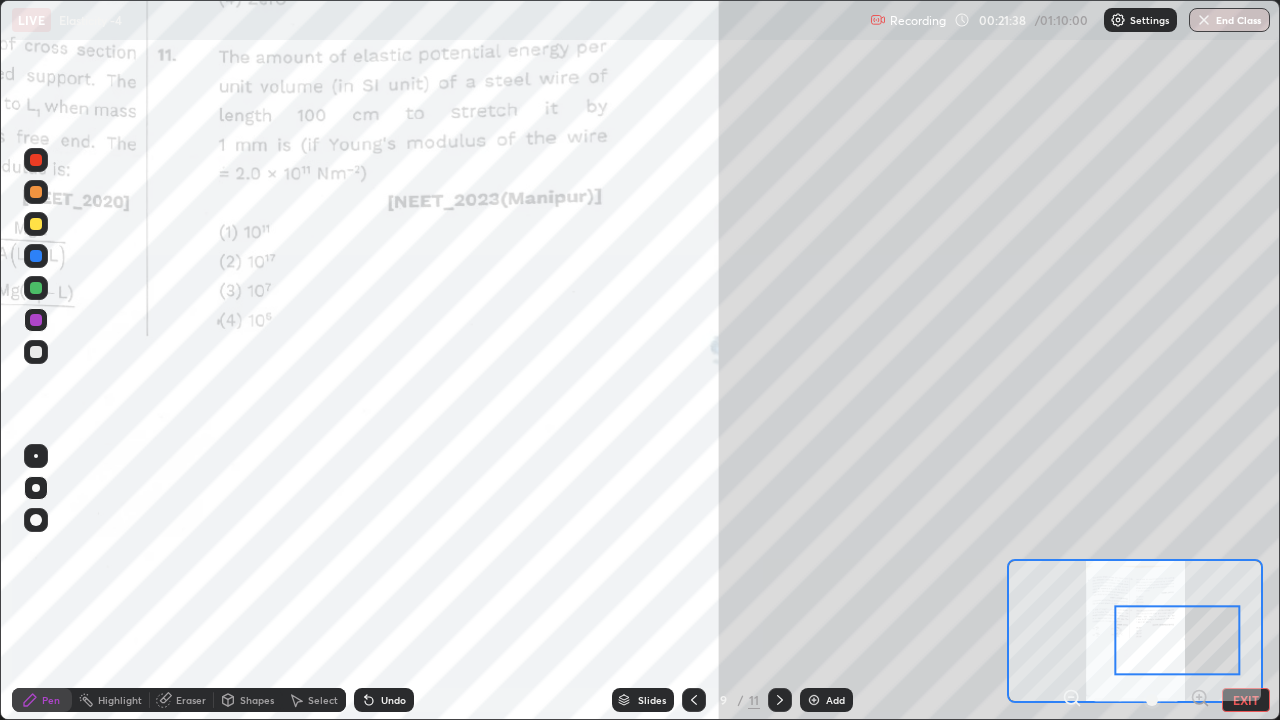 click on "Undo" at bounding box center (393, 700) 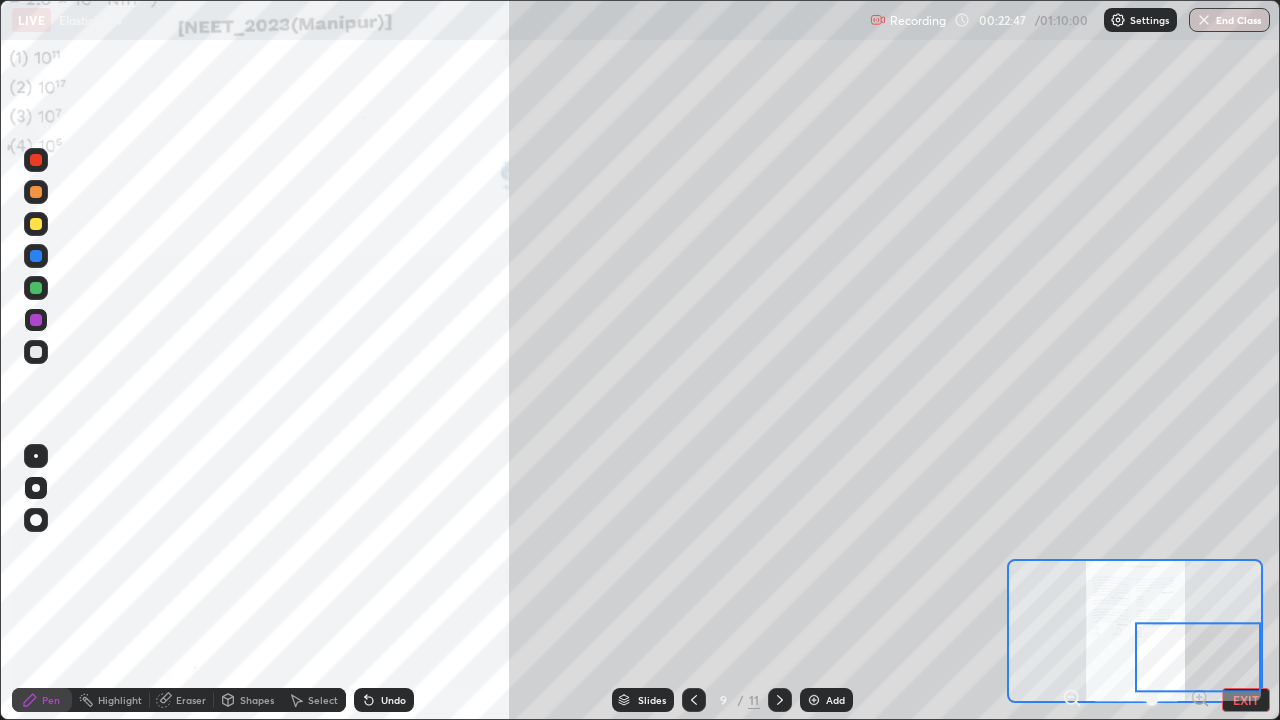click at bounding box center (1198, 658) 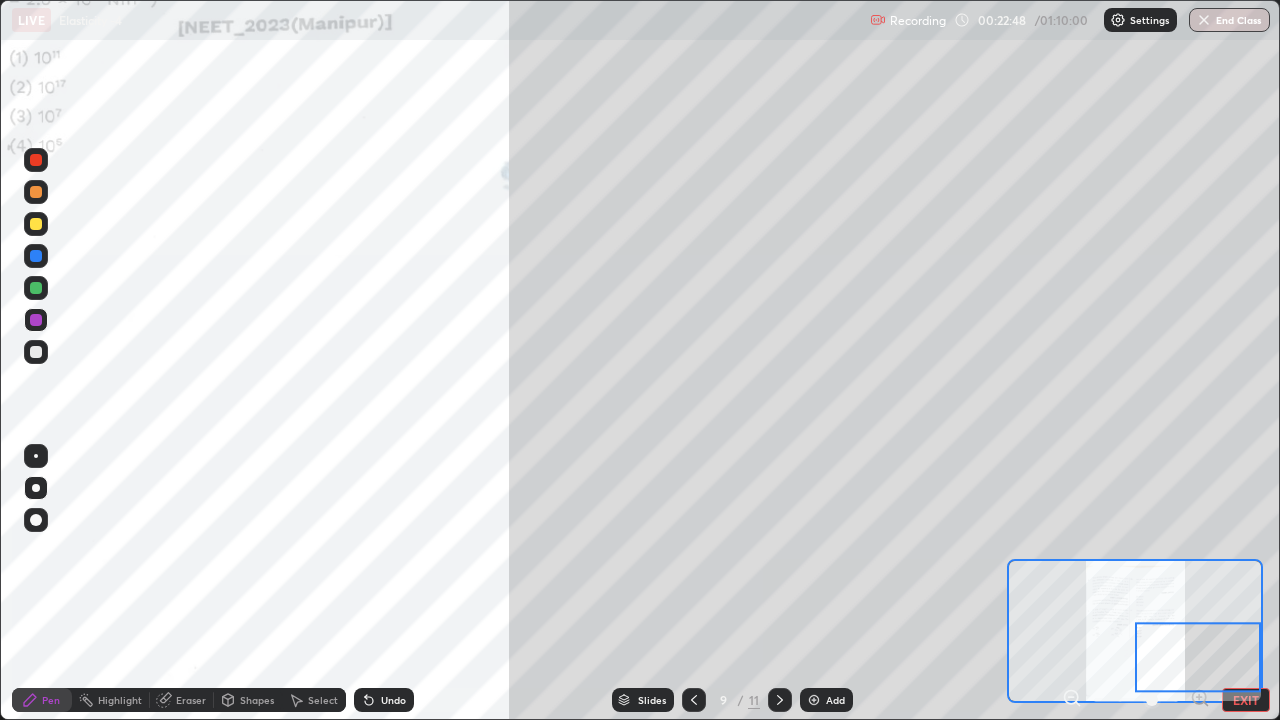 click on "EXIT" at bounding box center (1246, 700) 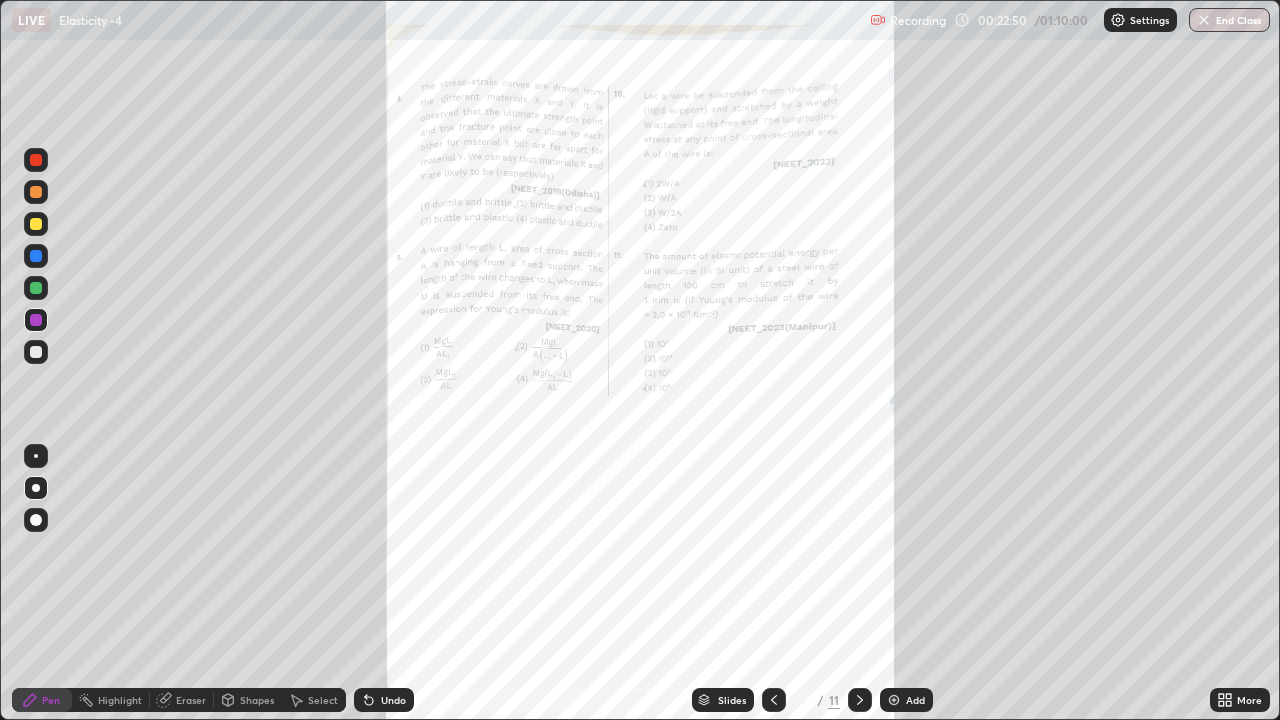 click 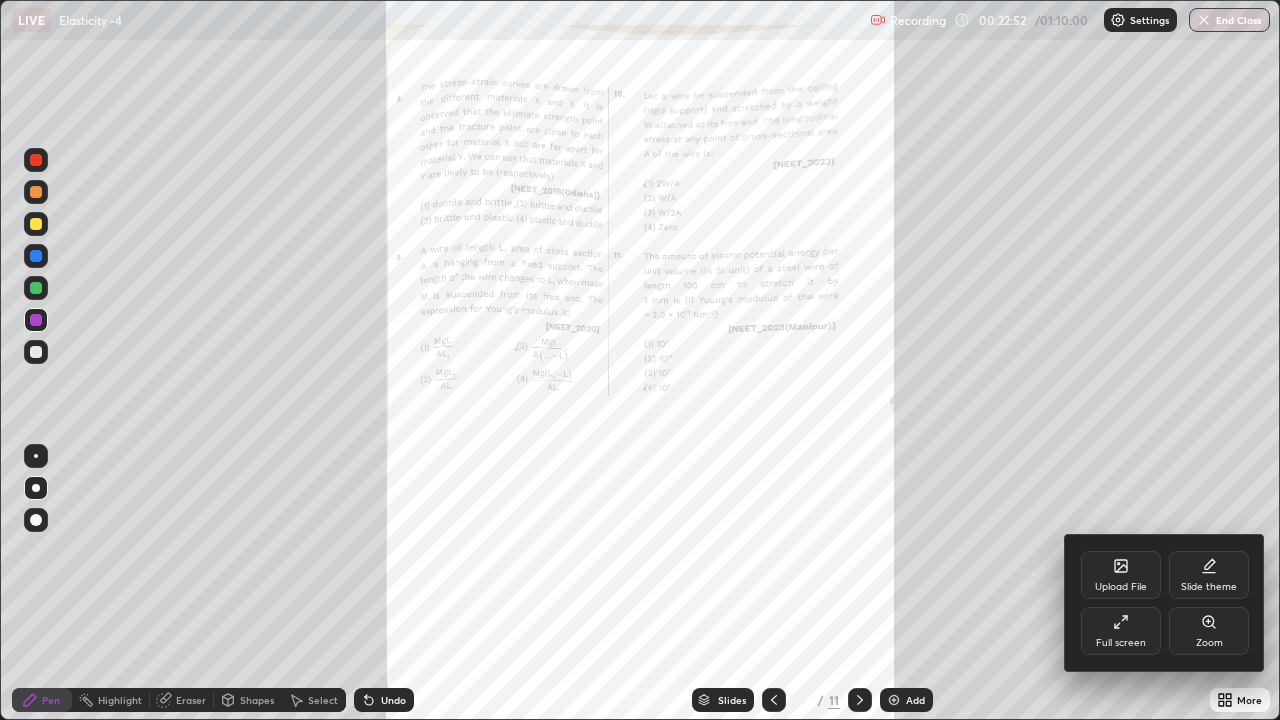 click on "Upload File" at bounding box center (1121, 575) 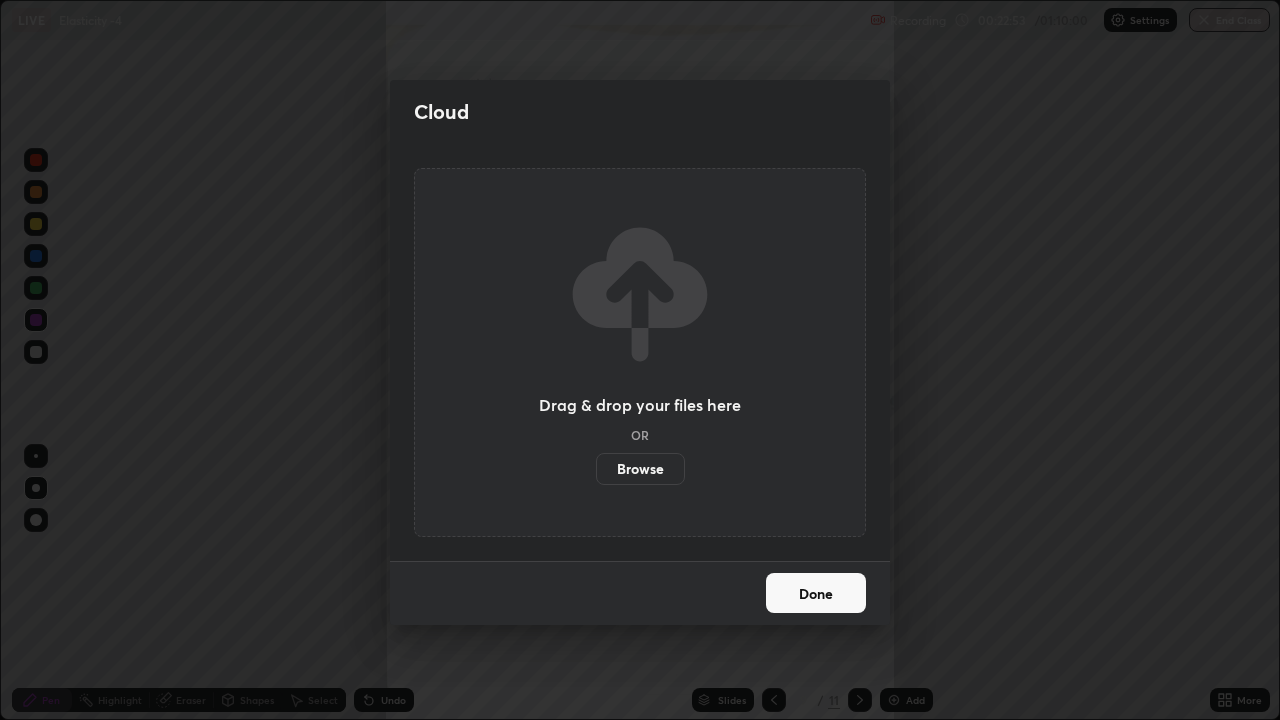 click on "Browse" at bounding box center [640, 469] 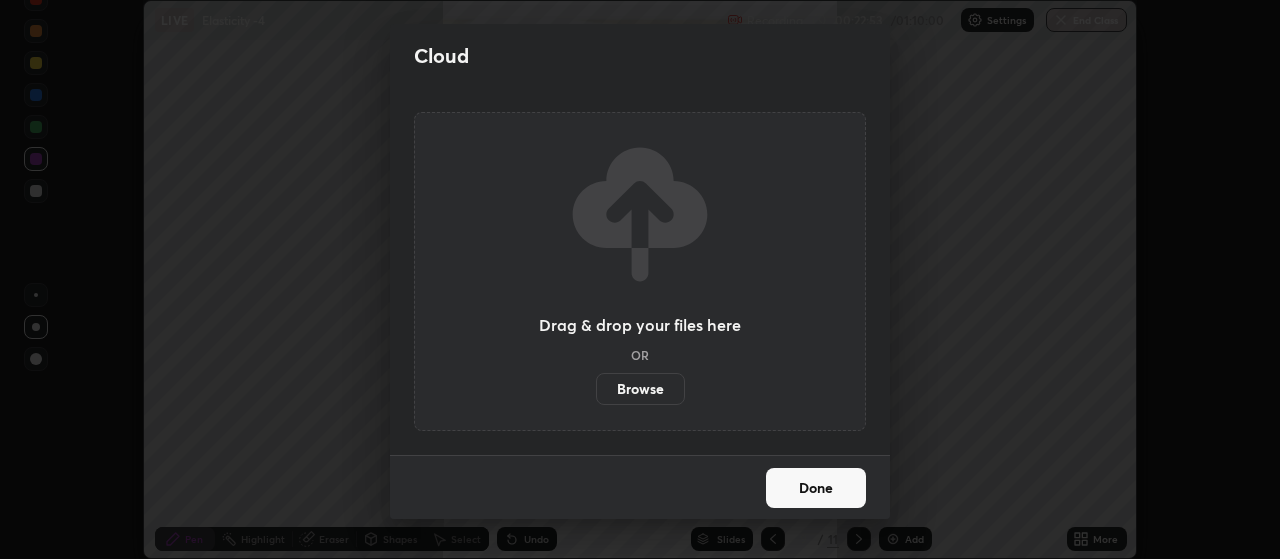 scroll, scrollTop: 559, scrollLeft: 1280, axis: both 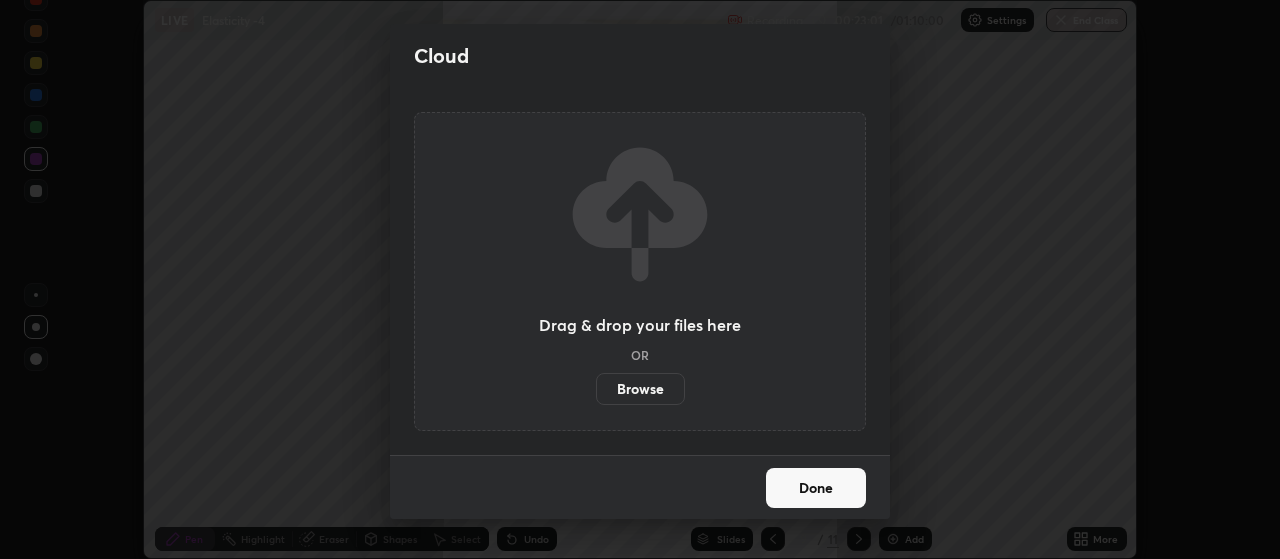 click on "Done" at bounding box center (816, 488) 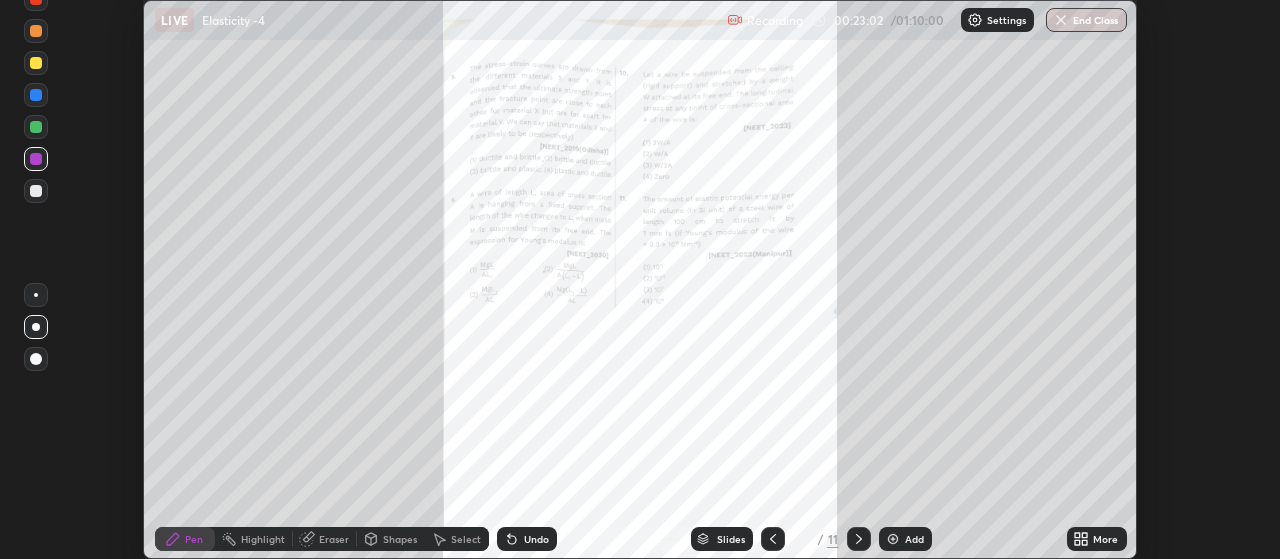 click on "More" at bounding box center [1097, 539] 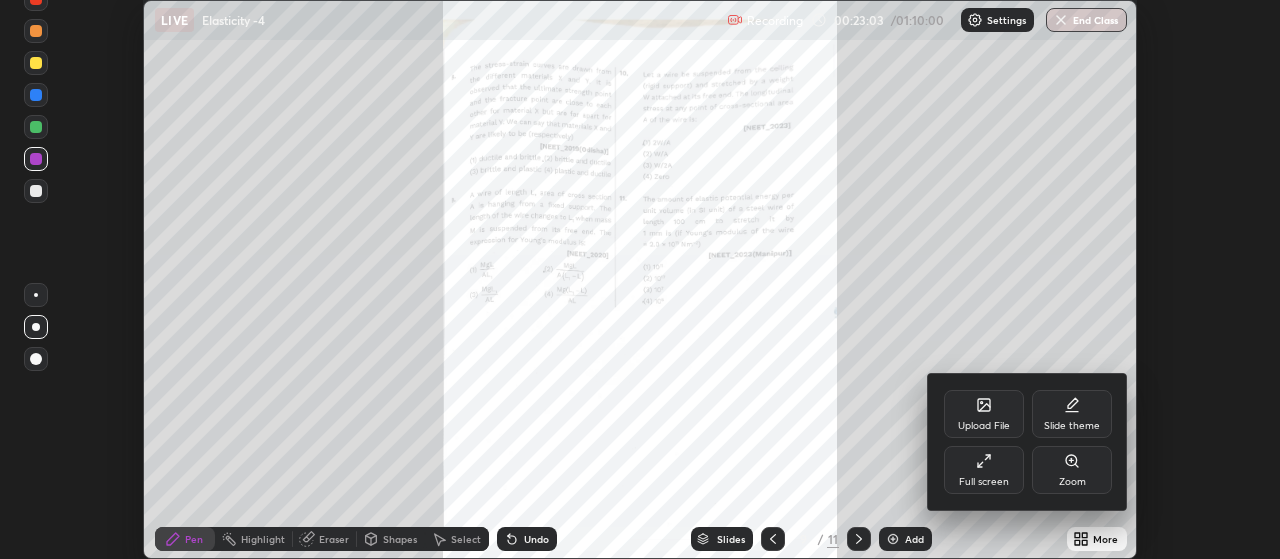 click on "Full screen" at bounding box center (984, 470) 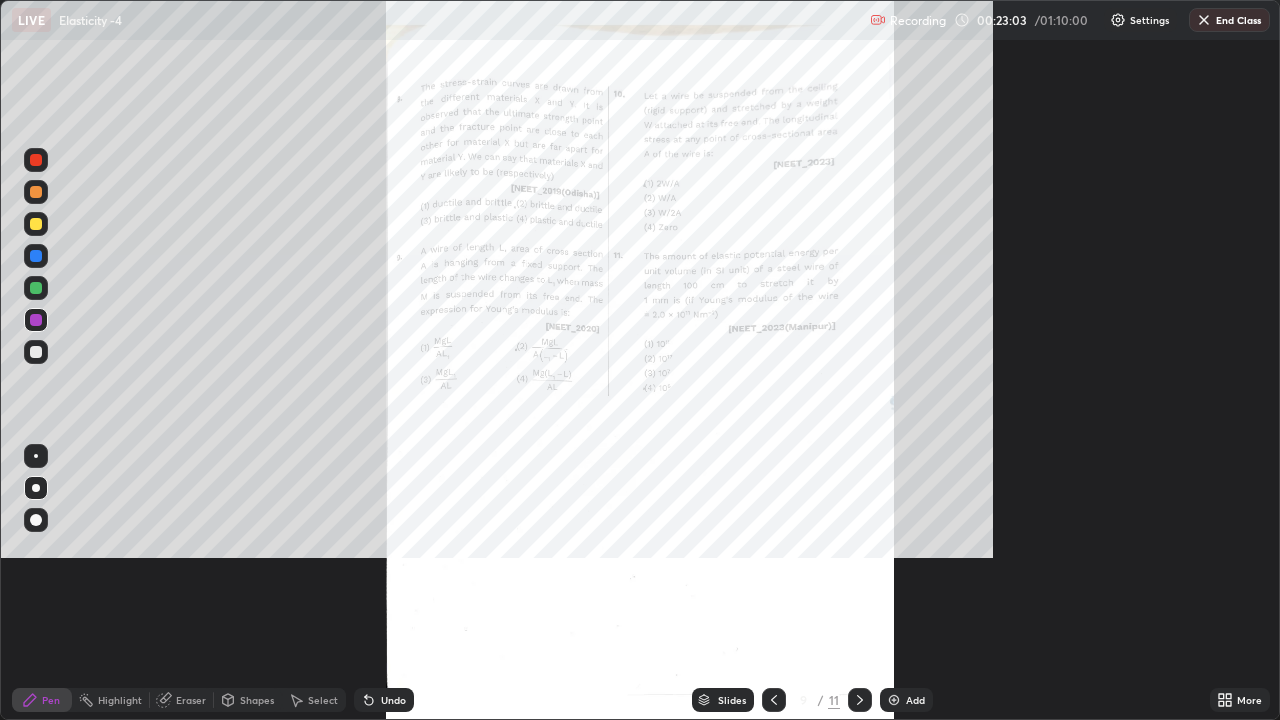 scroll, scrollTop: 99280, scrollLeft: 98720, axis: both 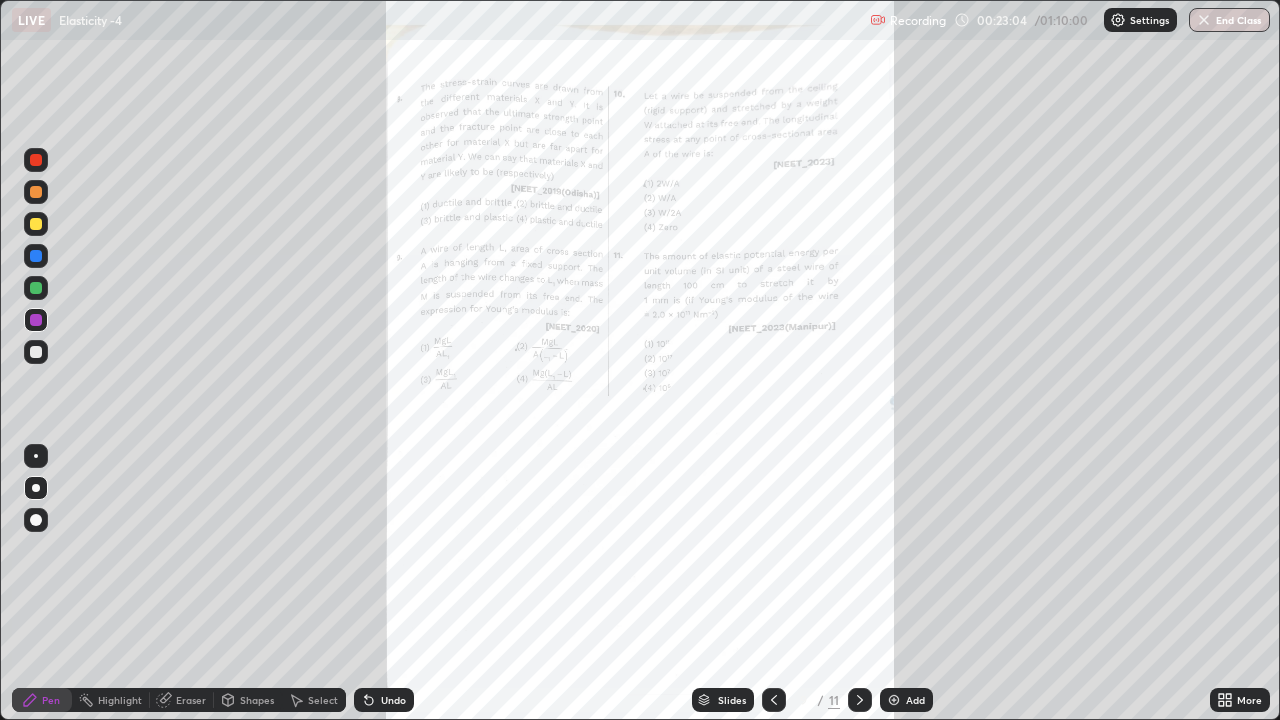 click on "More" at bounding box center (1240, 700) 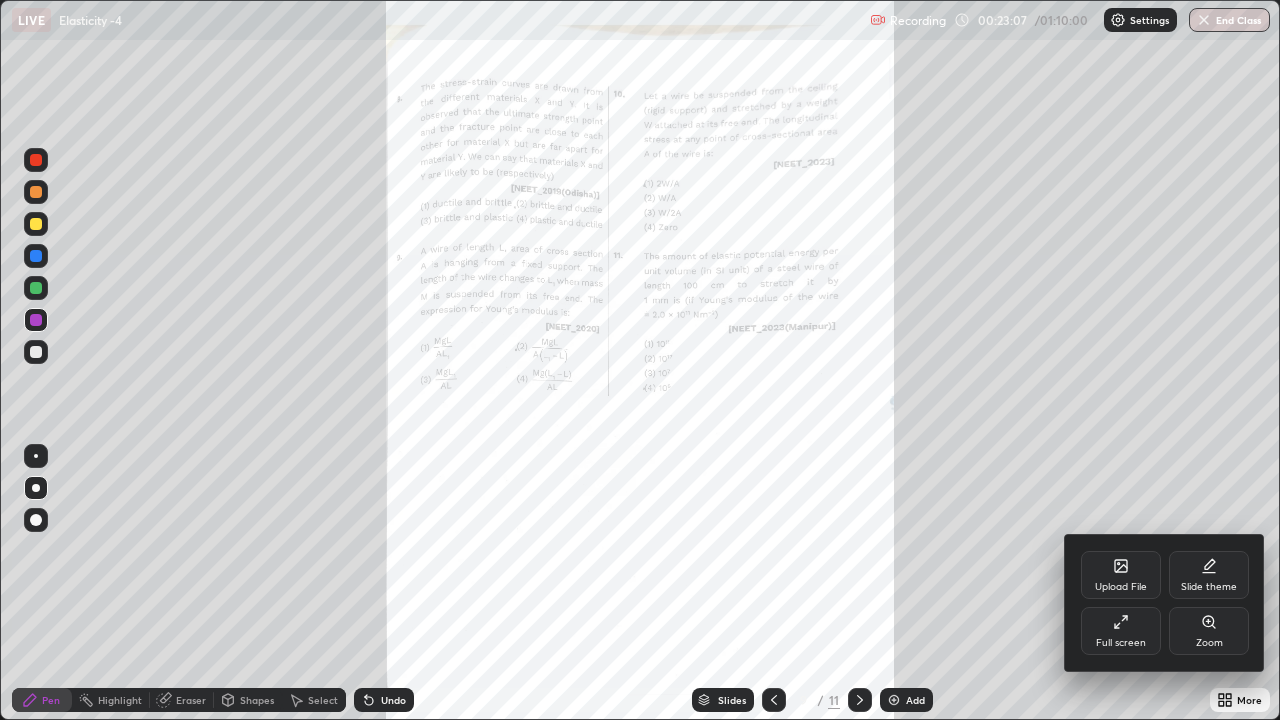 click at bounding box center (640, 360) 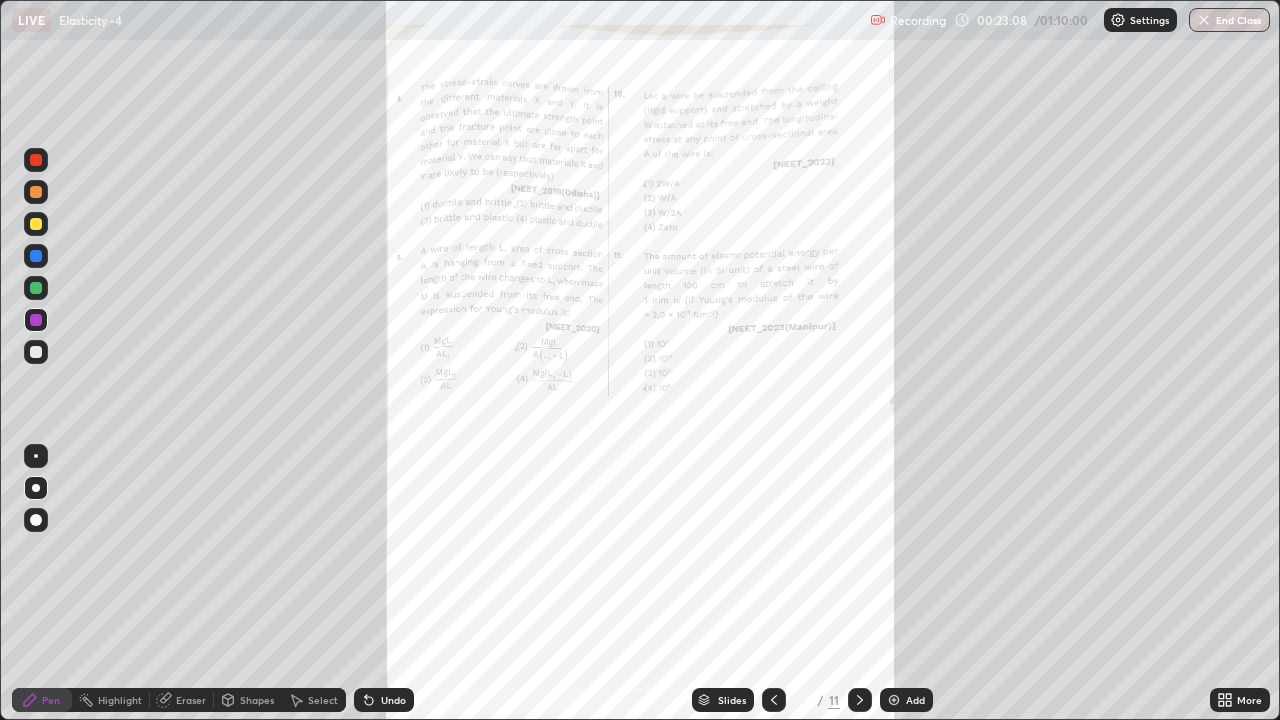 click on "Add" at bounding box center (915, 700) 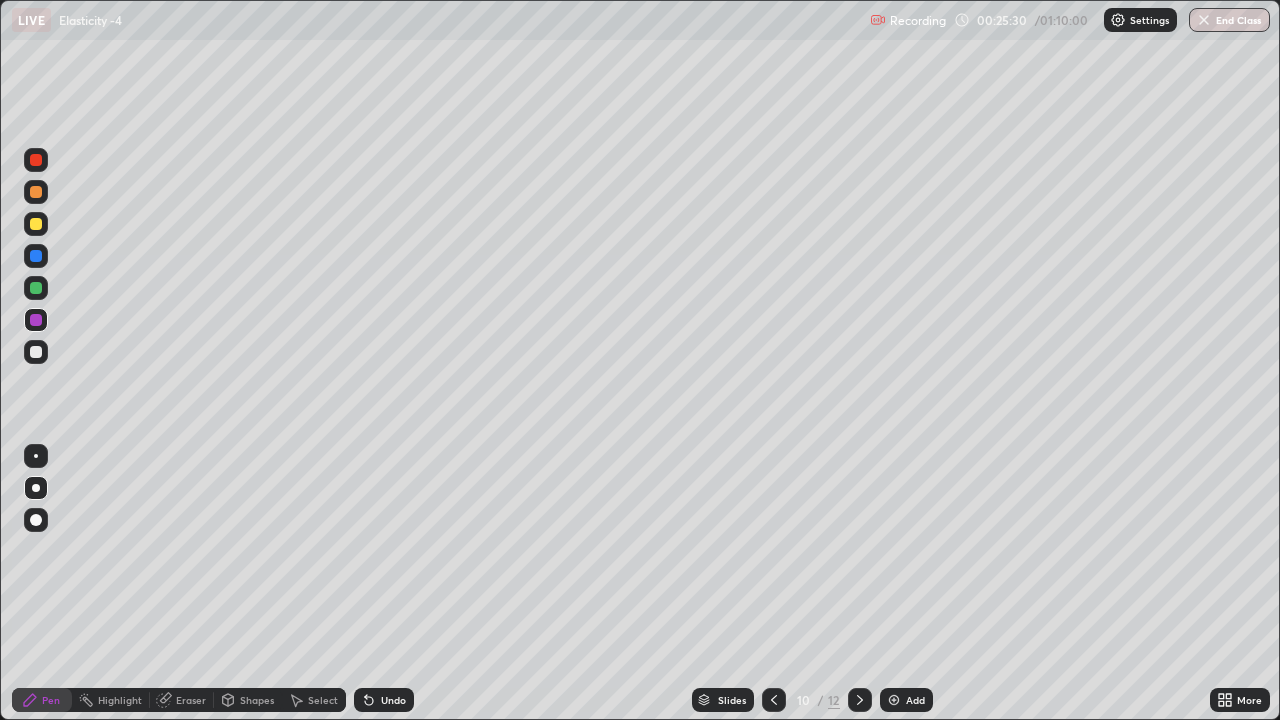click on "Eraser" at bounding box center (191, 700) 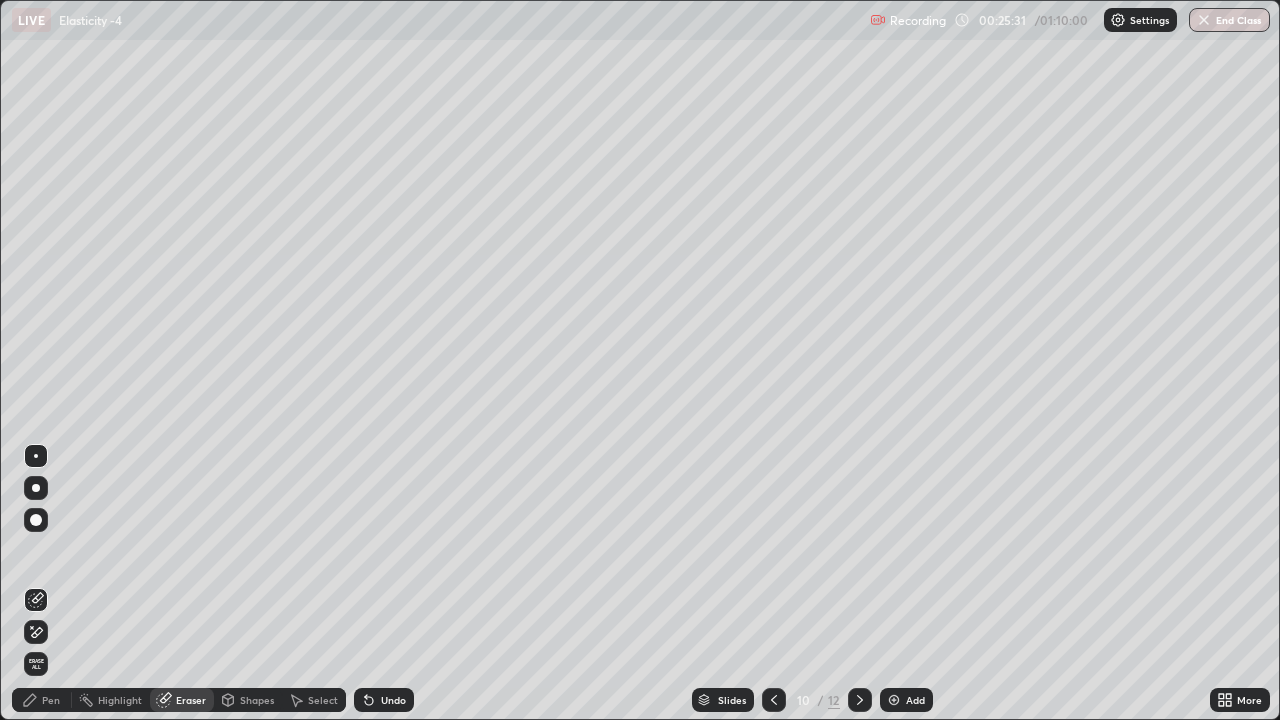click 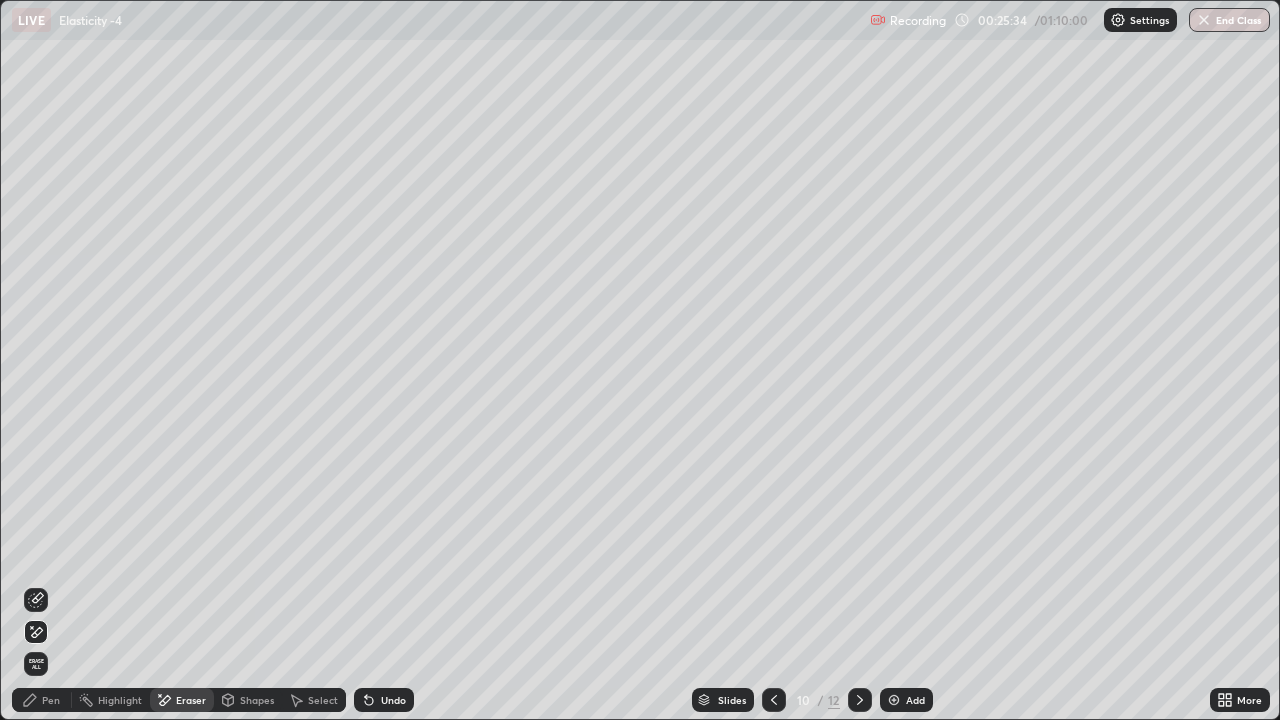click on "Pen" at bounding box center (42, 700) 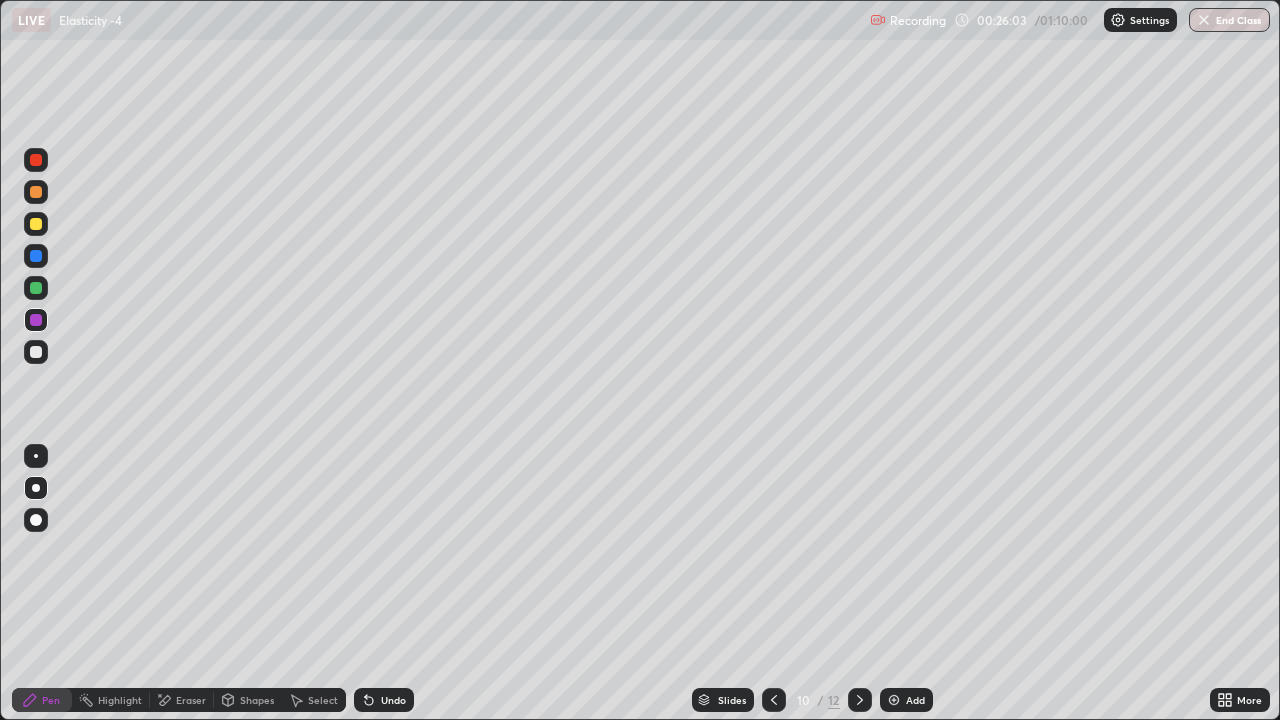click on "Undo" at bounding box center [393, 700] 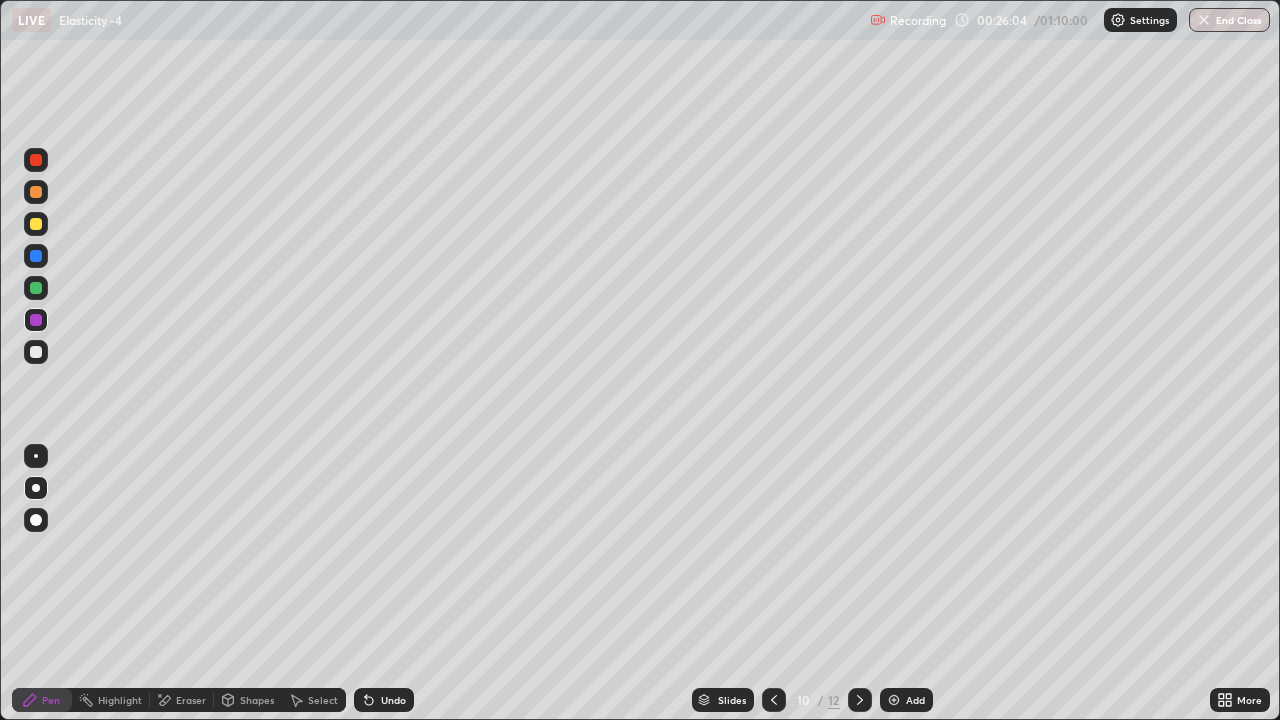 click on "Undo" at bounding box center [393, 700] 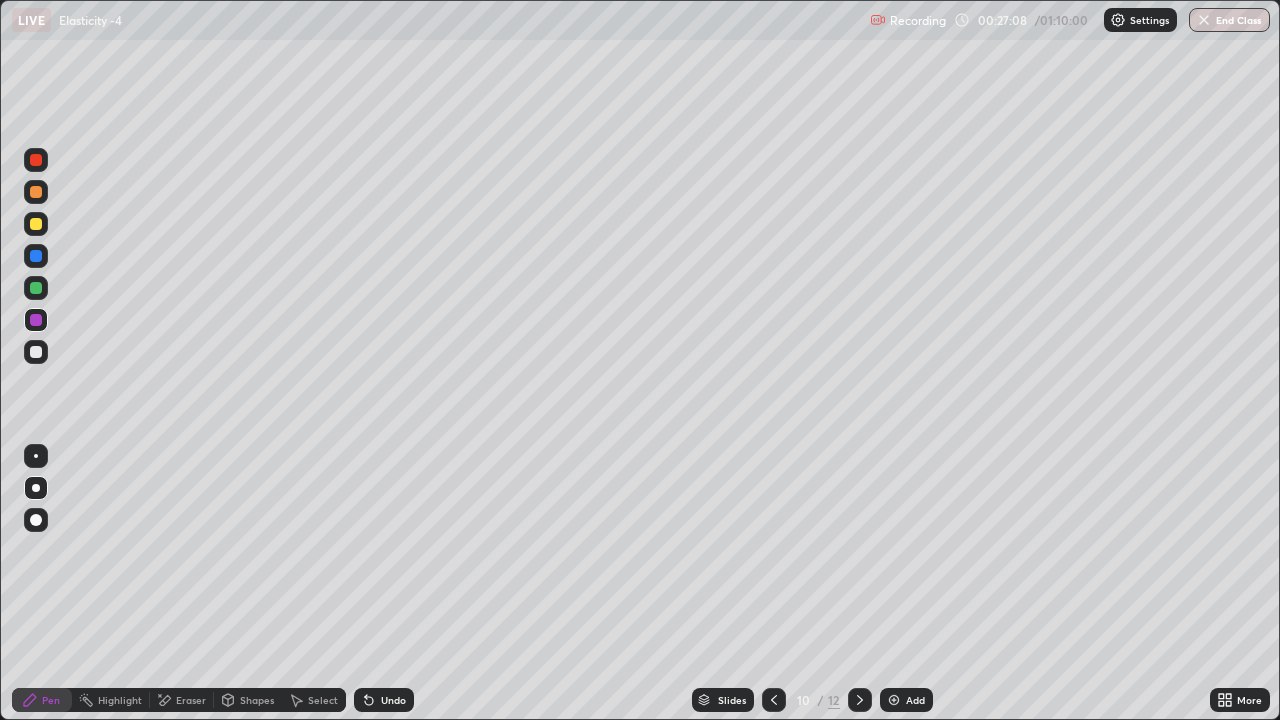 click 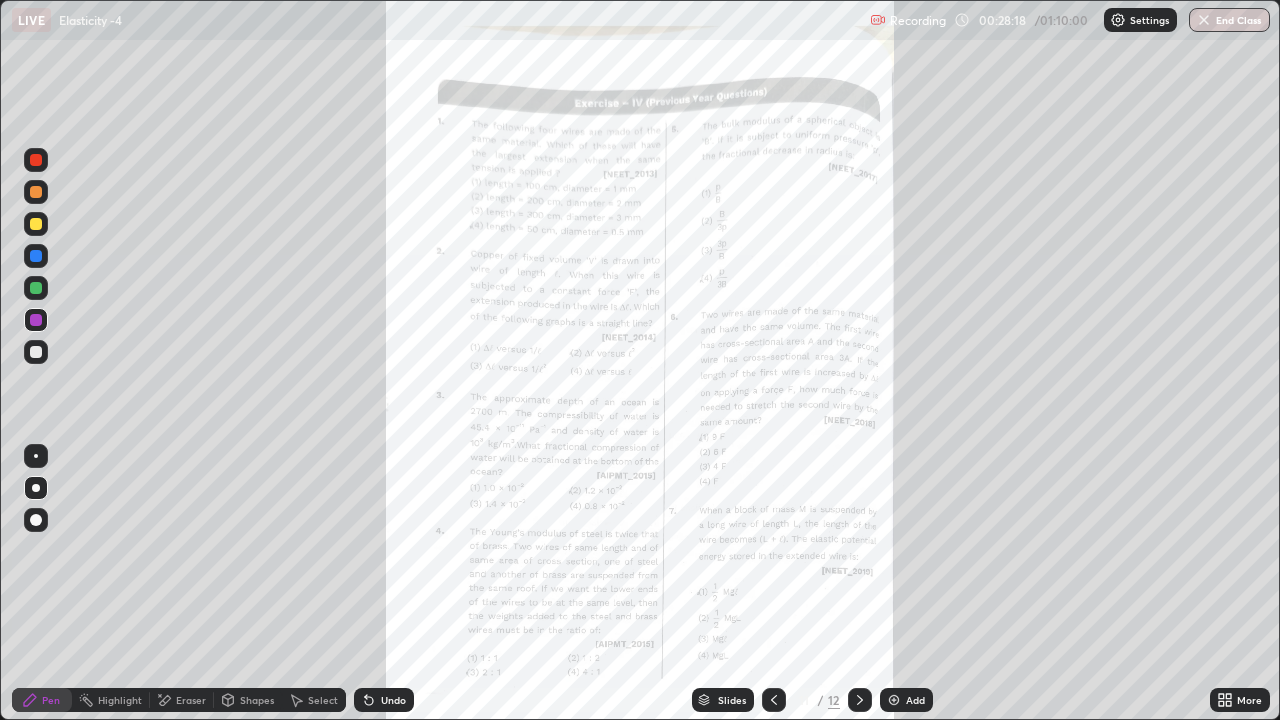 click at bounding box center [774, 700] 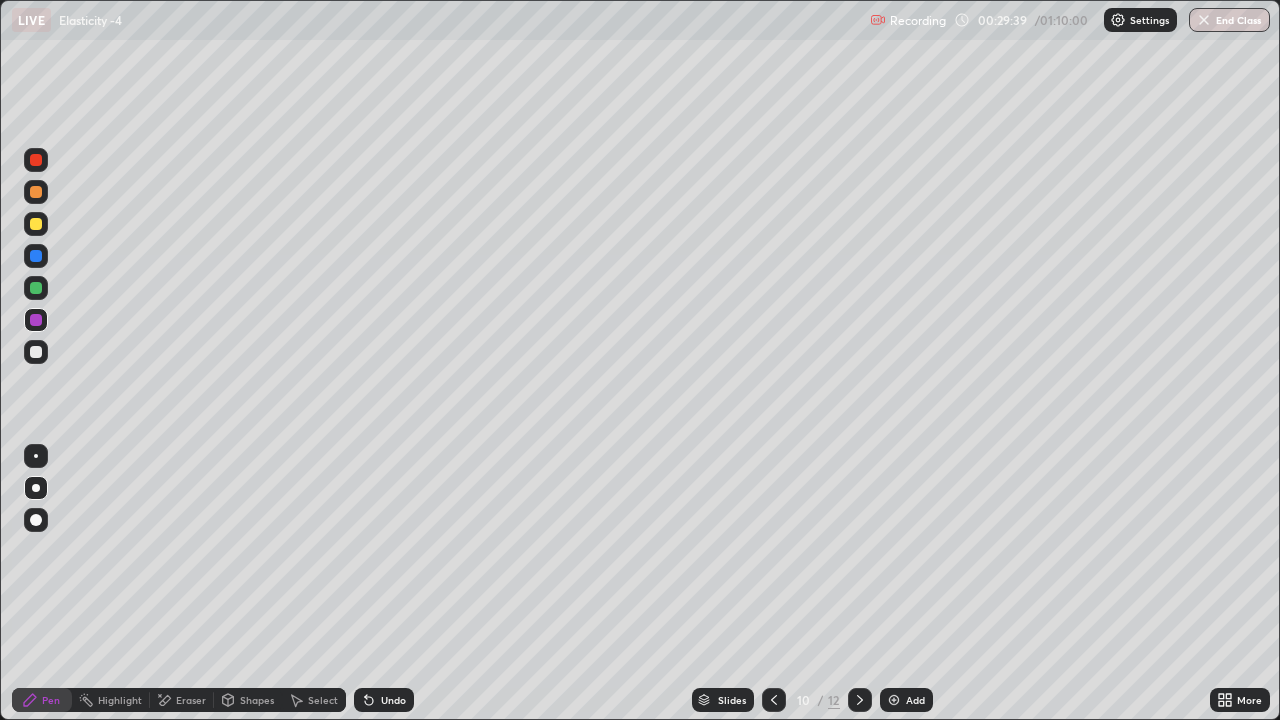 click on "Add" at bounding box center (915, 700) 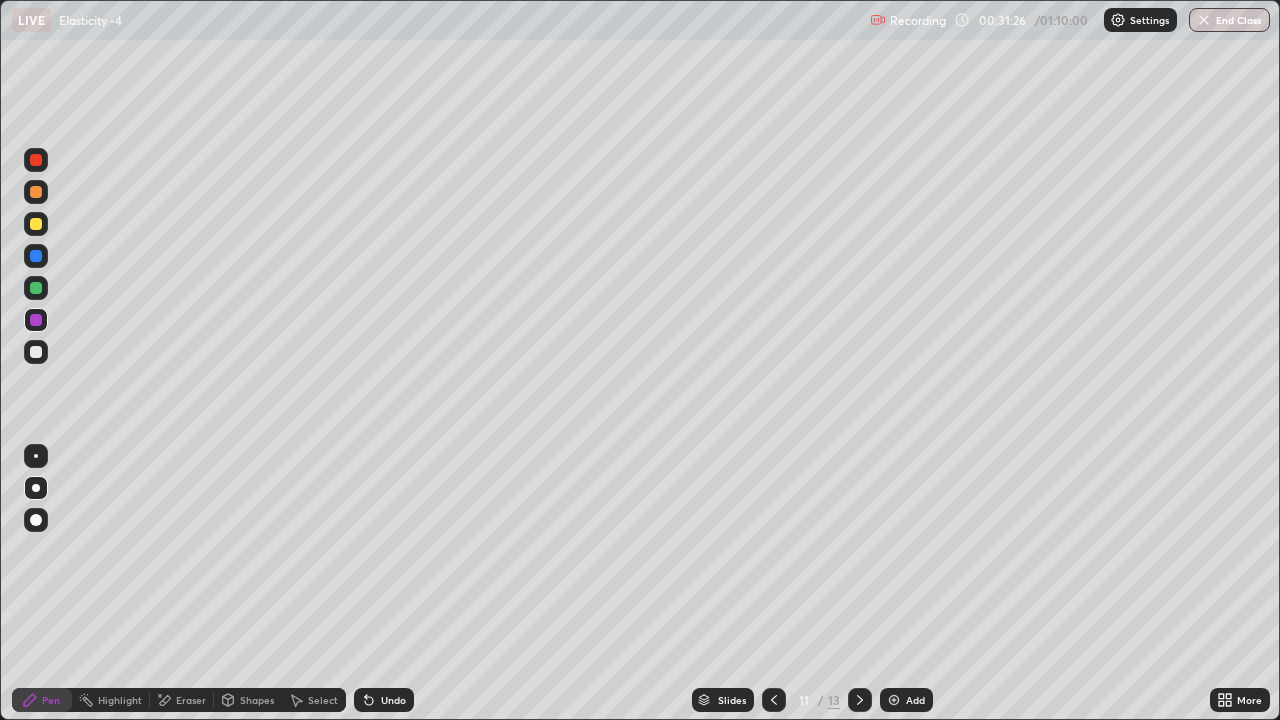 click on "Add" at bounding box center [906, 700] 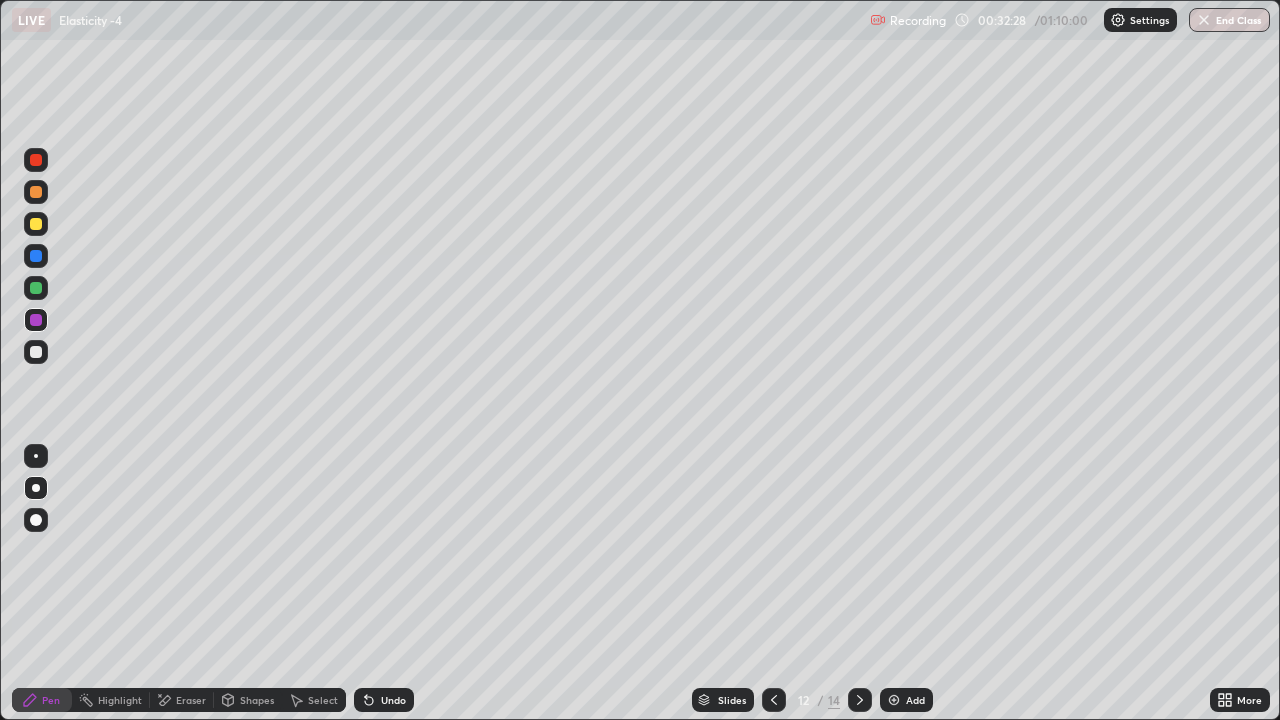 click on "Undo" at bounding box center (384, 700) 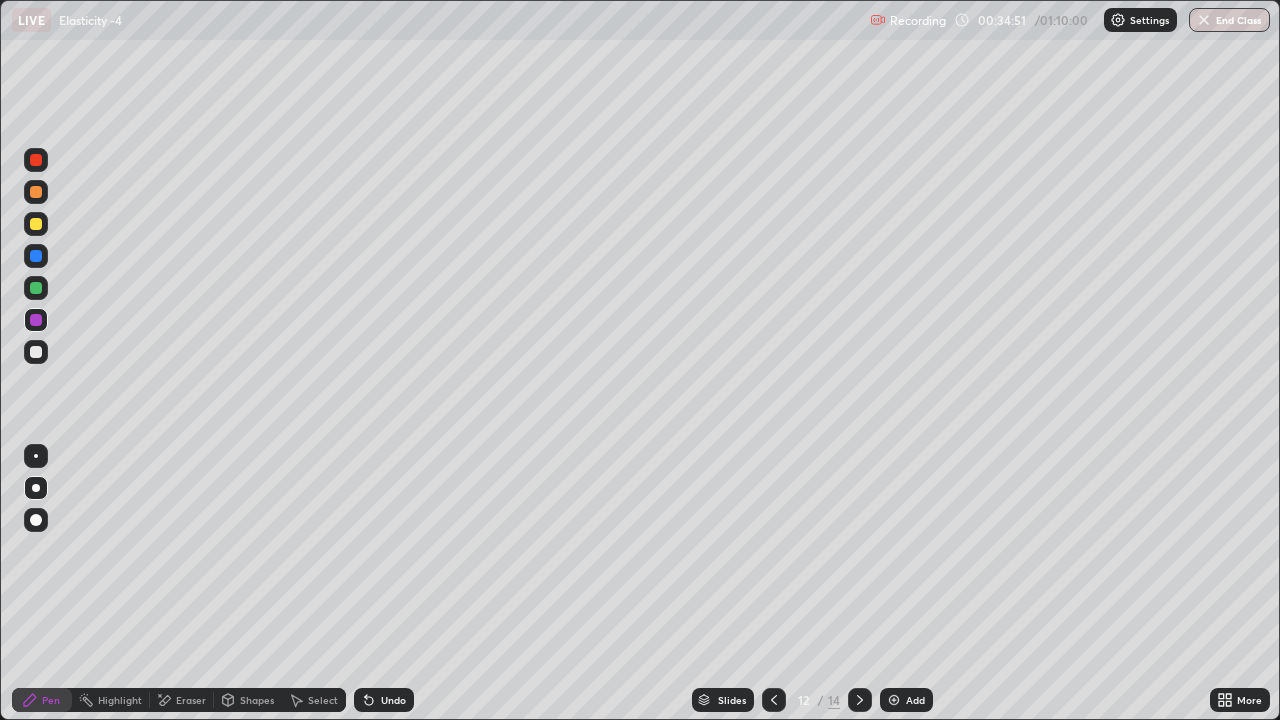 click on "Undo" at bounding box center [384, 700] 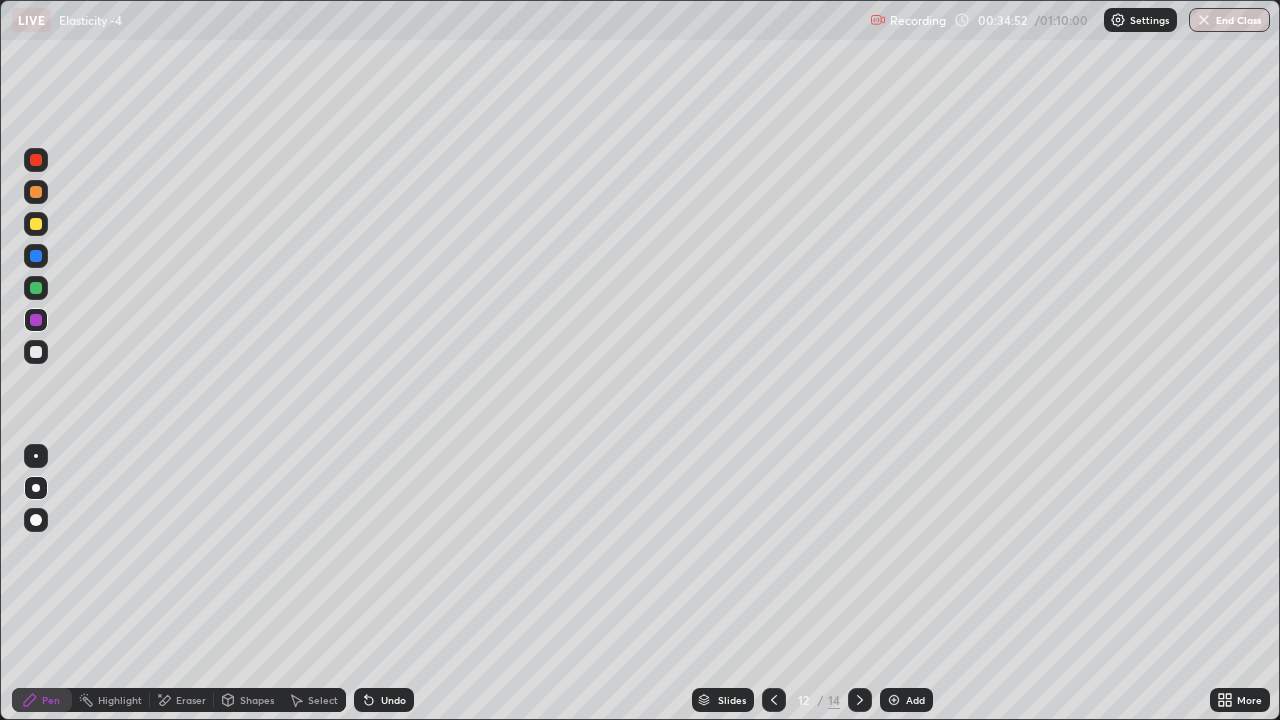 click on "Undo" at bounding box center [380, 700] 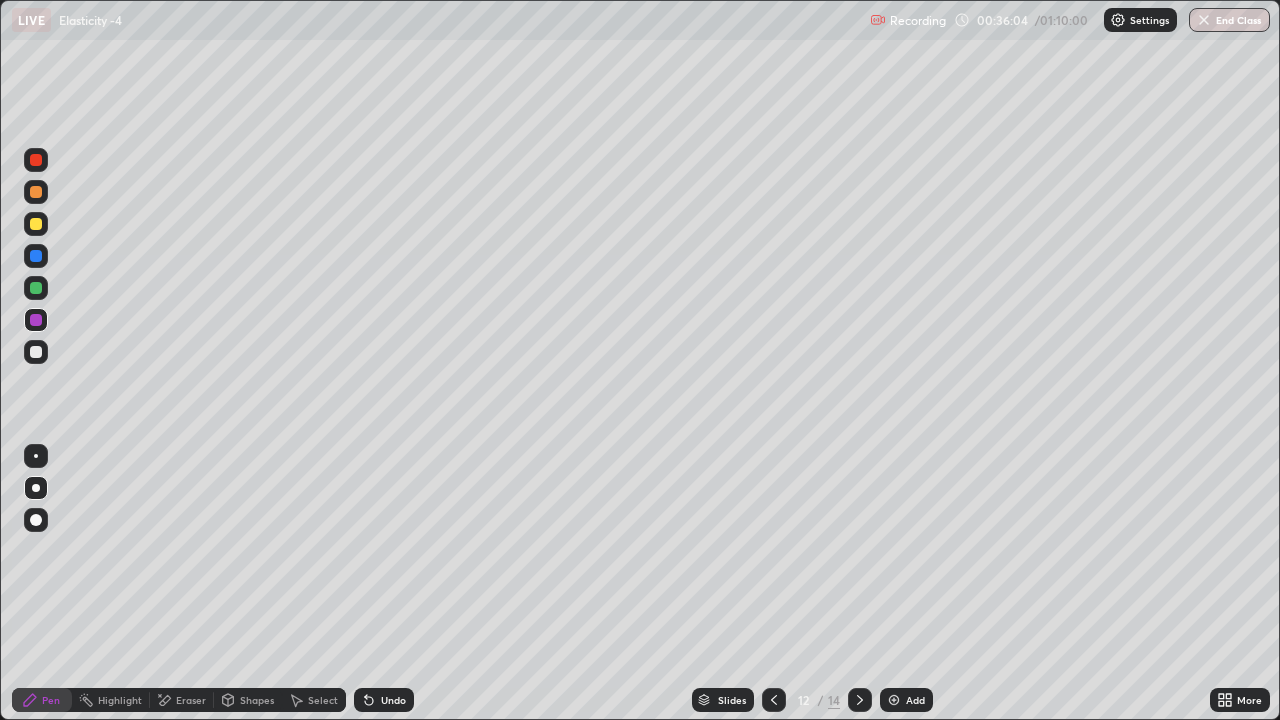click at bounding box center [894, 700] 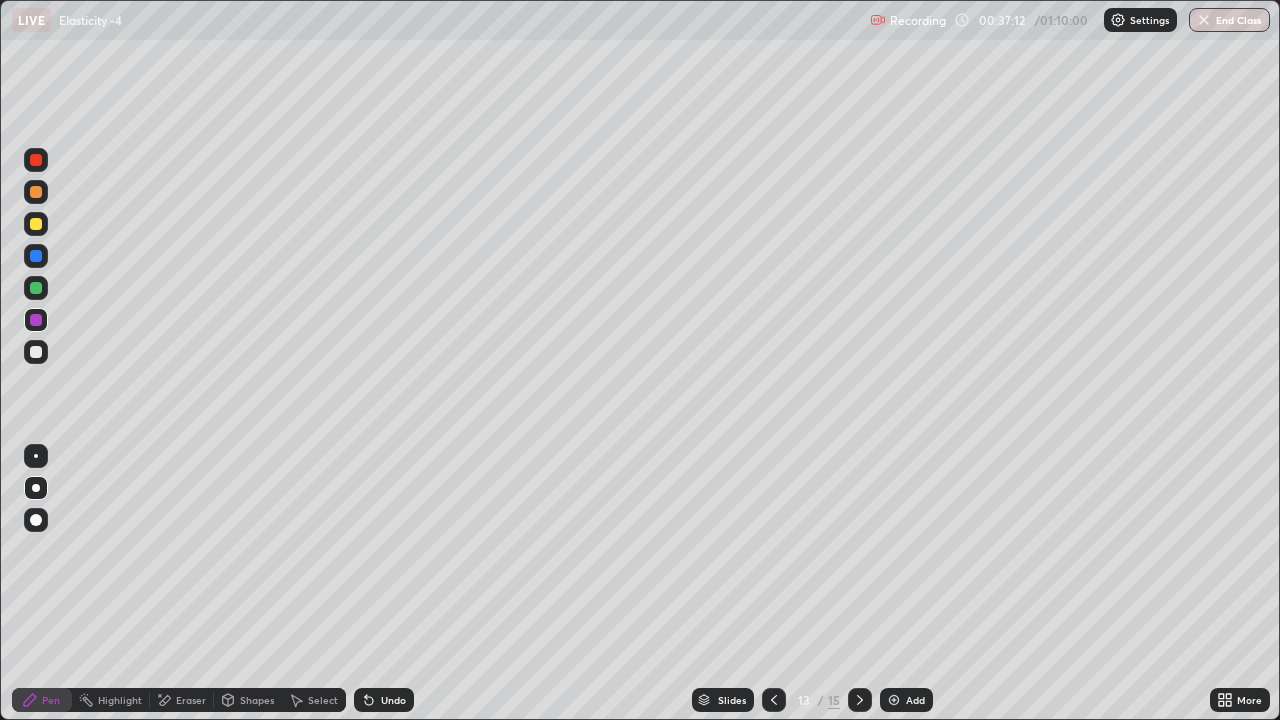 click on "Undo" at bounding box center (393, 700) 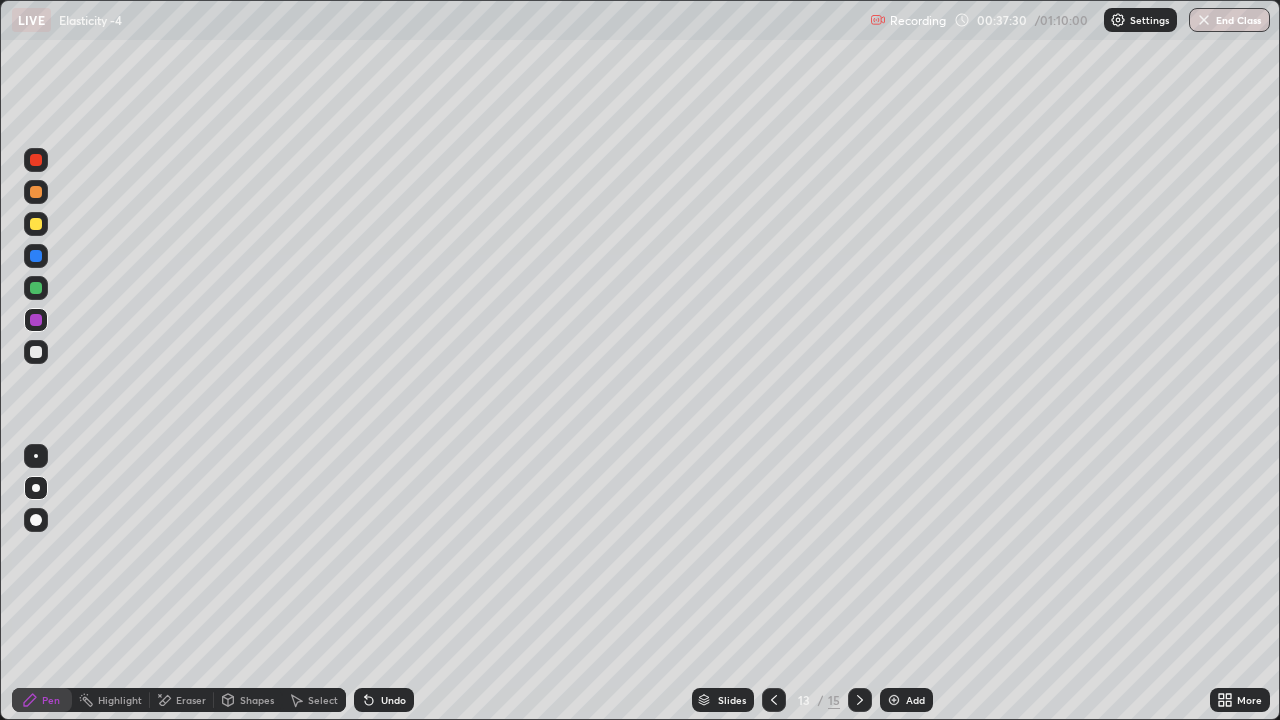 click on "Eraser" at bounding box center (191, 700) 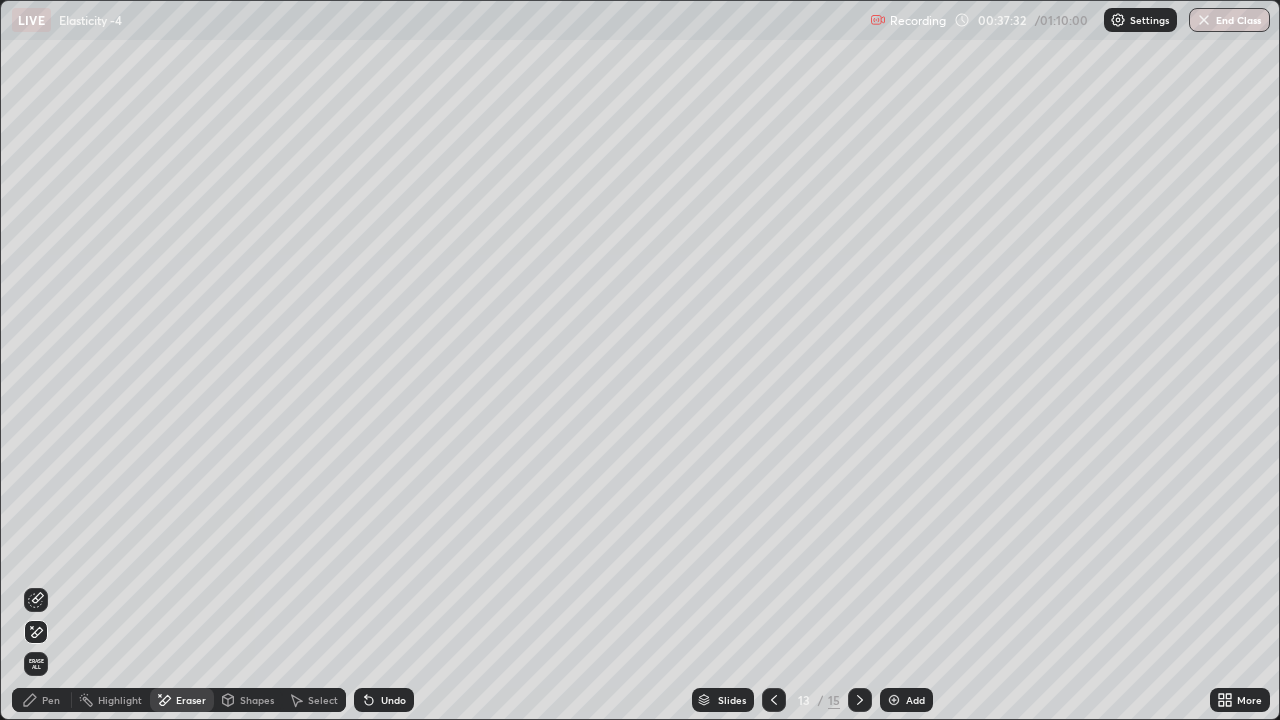 click on "Pen" at bounding box center [42, 700] 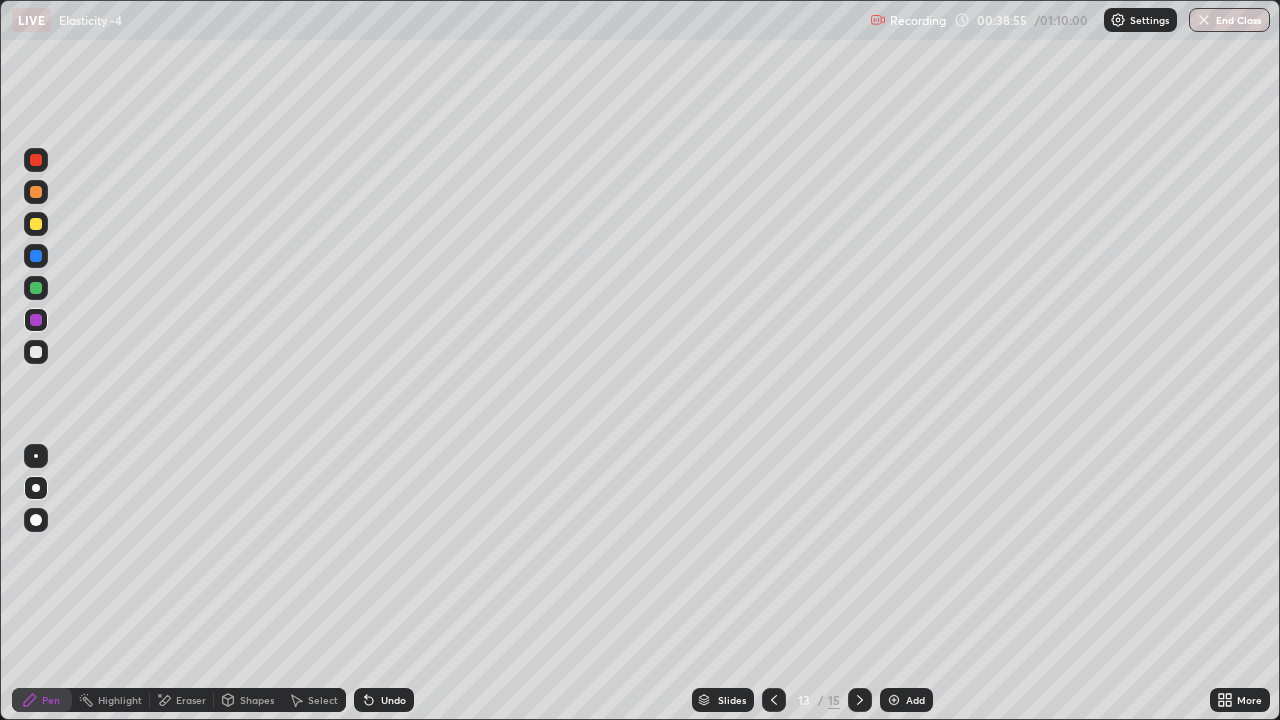 click at bounding box center (774, 700) 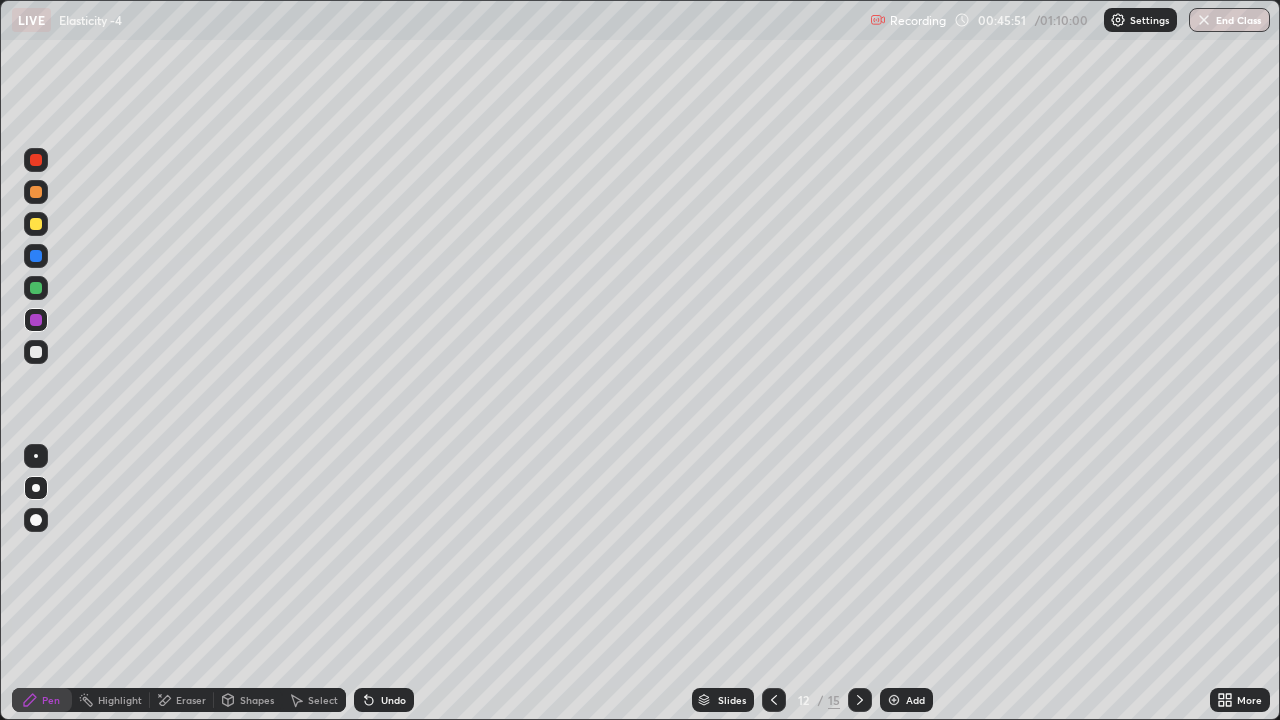 click on "Undo" at bounding box center [393, 700] 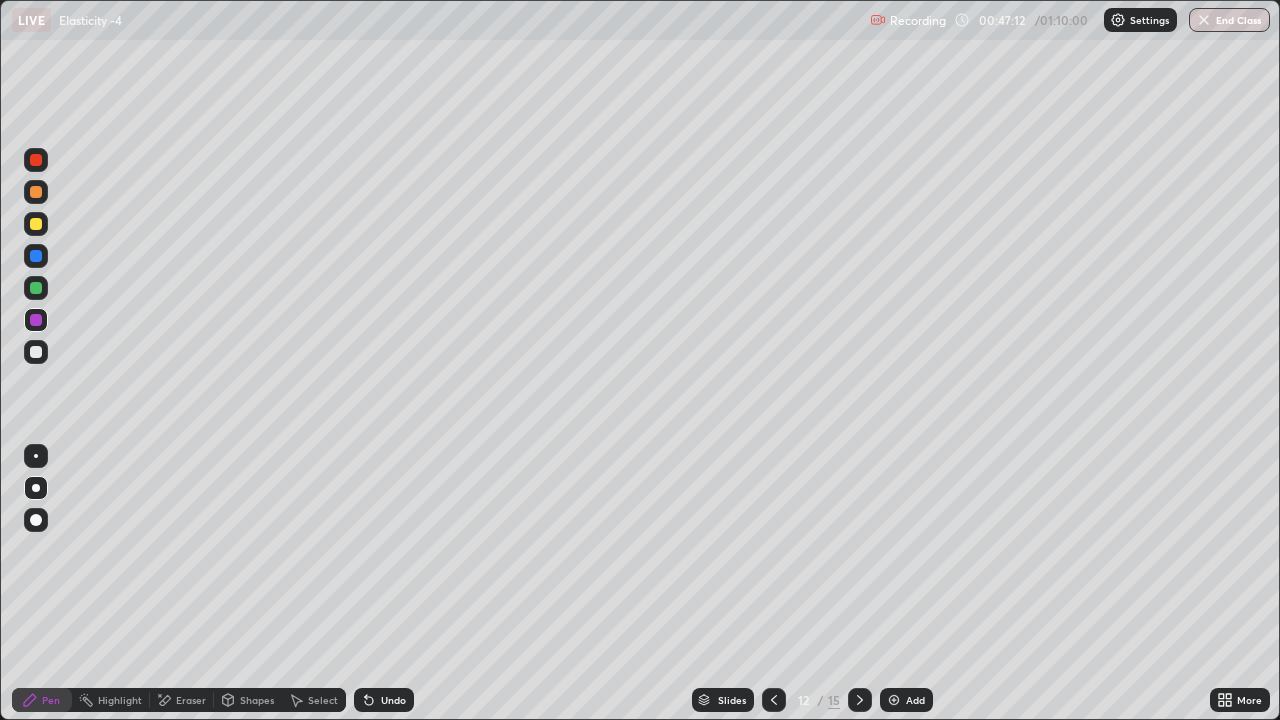 click on "Add" at bounding box center [915, 700] 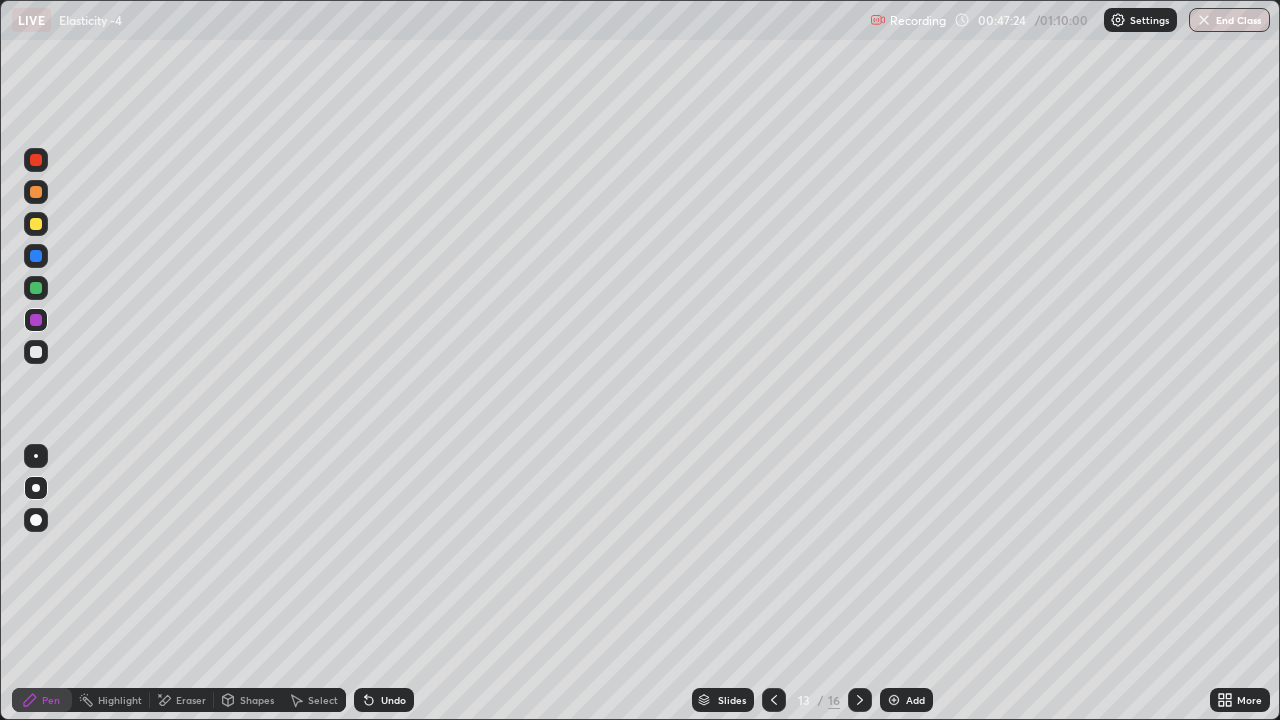 click on "Eraser" at bounding box center (191, 700) 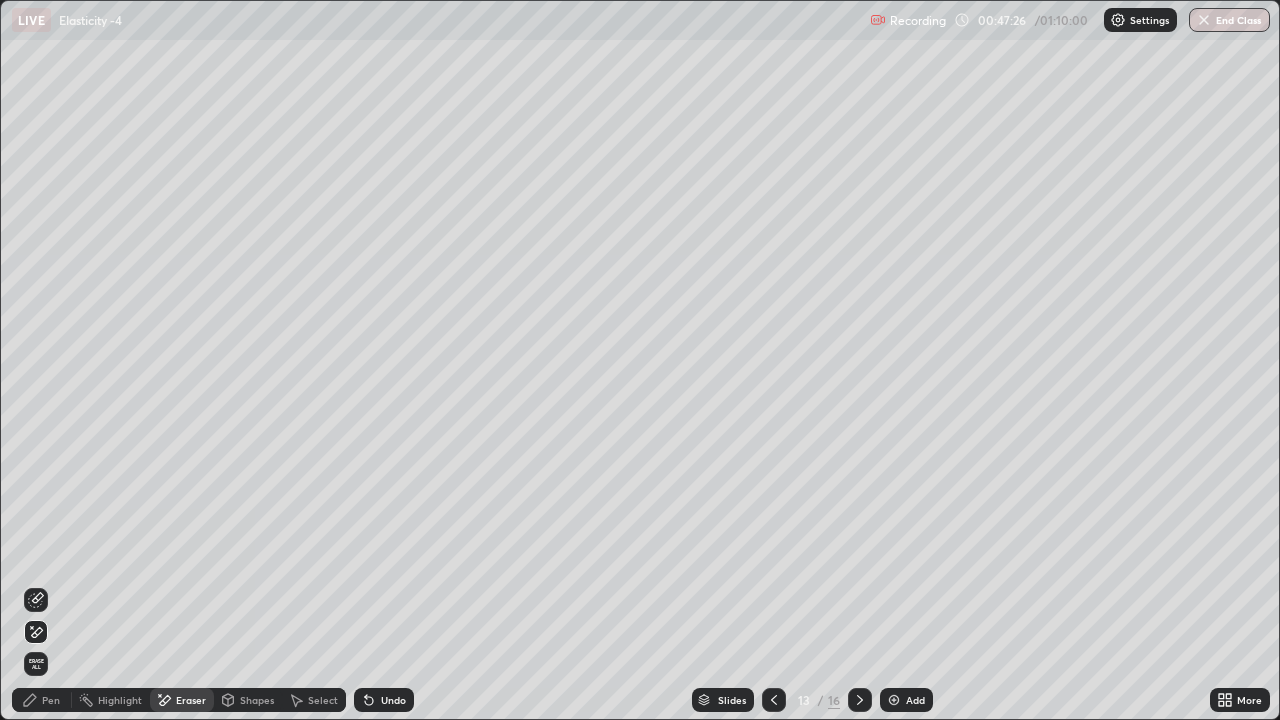click on "Pen" at bounding box center (51, 700) 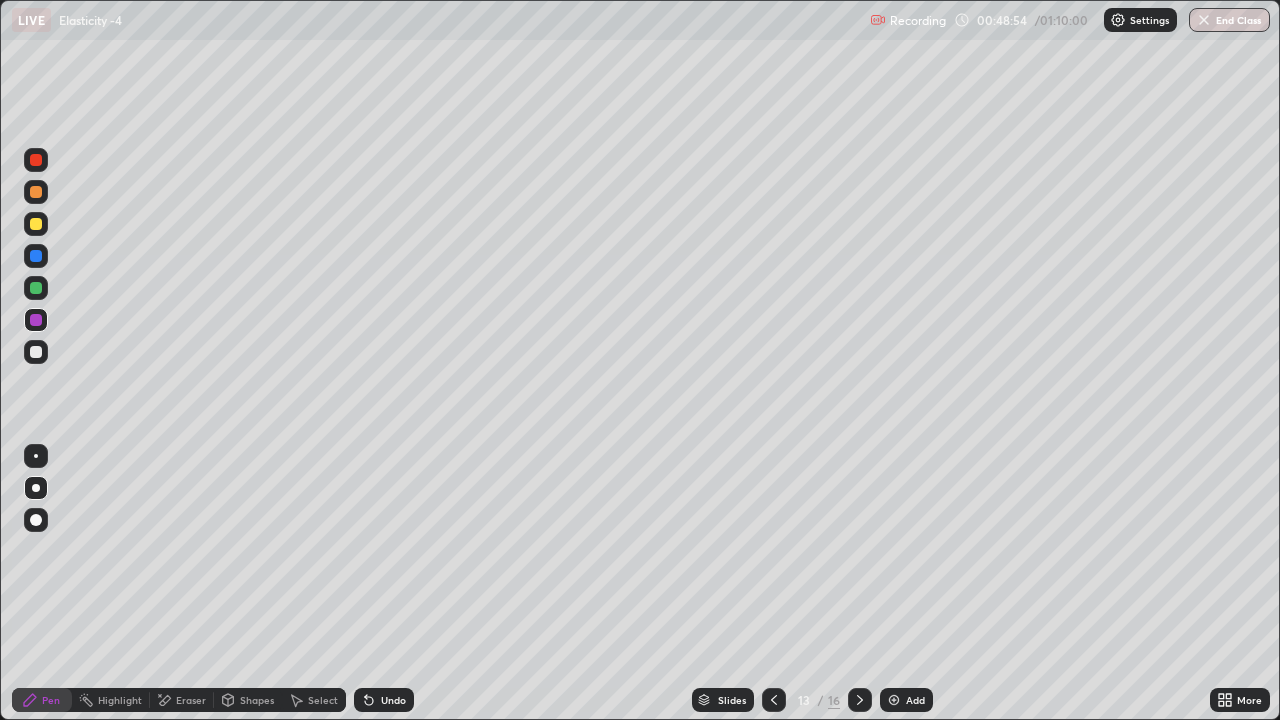 click on "Undo" at bounding box center (384, 700) 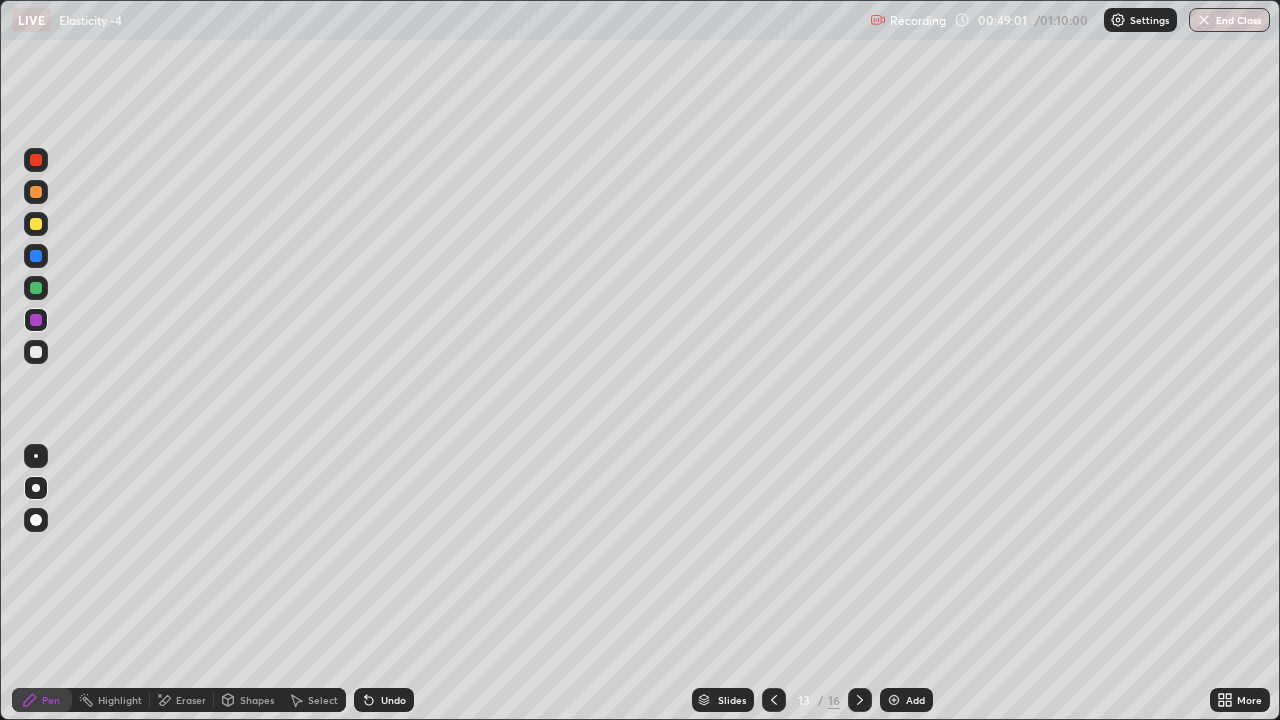 click on "Eraser" at bounding box center (182, 700) 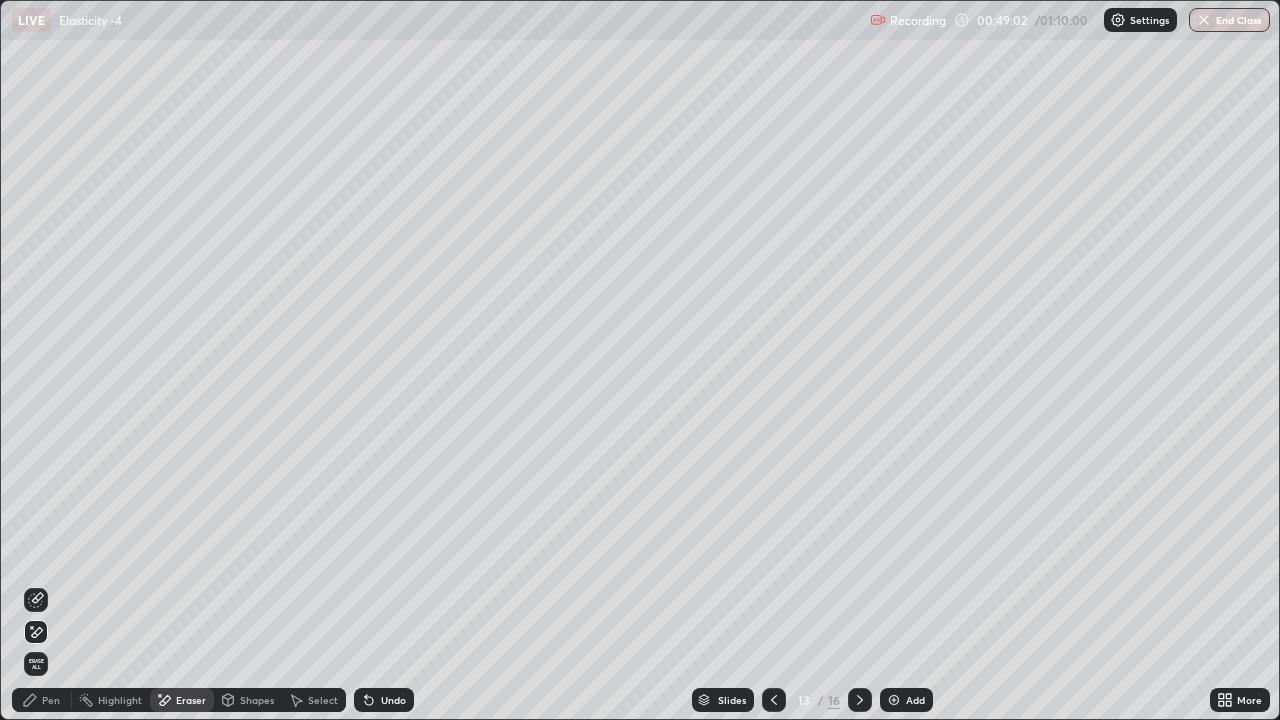 click on "Pen" at bounding box center (42, 700) 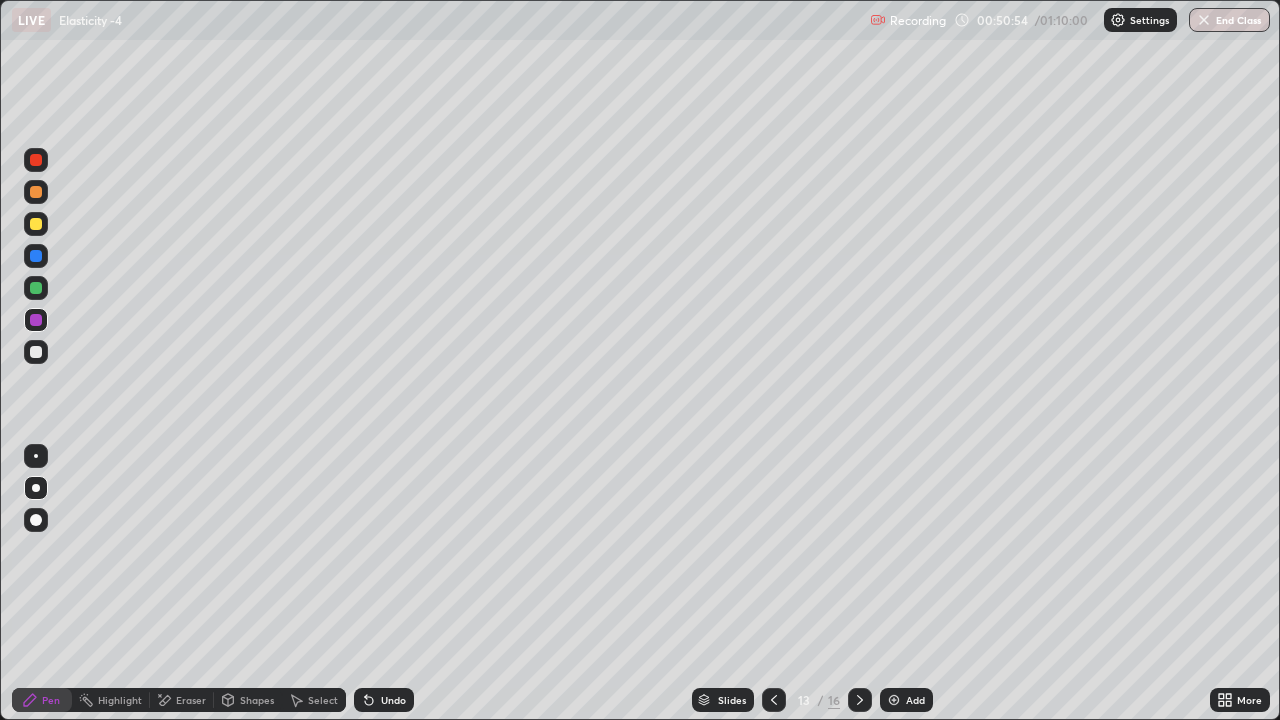 click at bounding box center [894, 700] 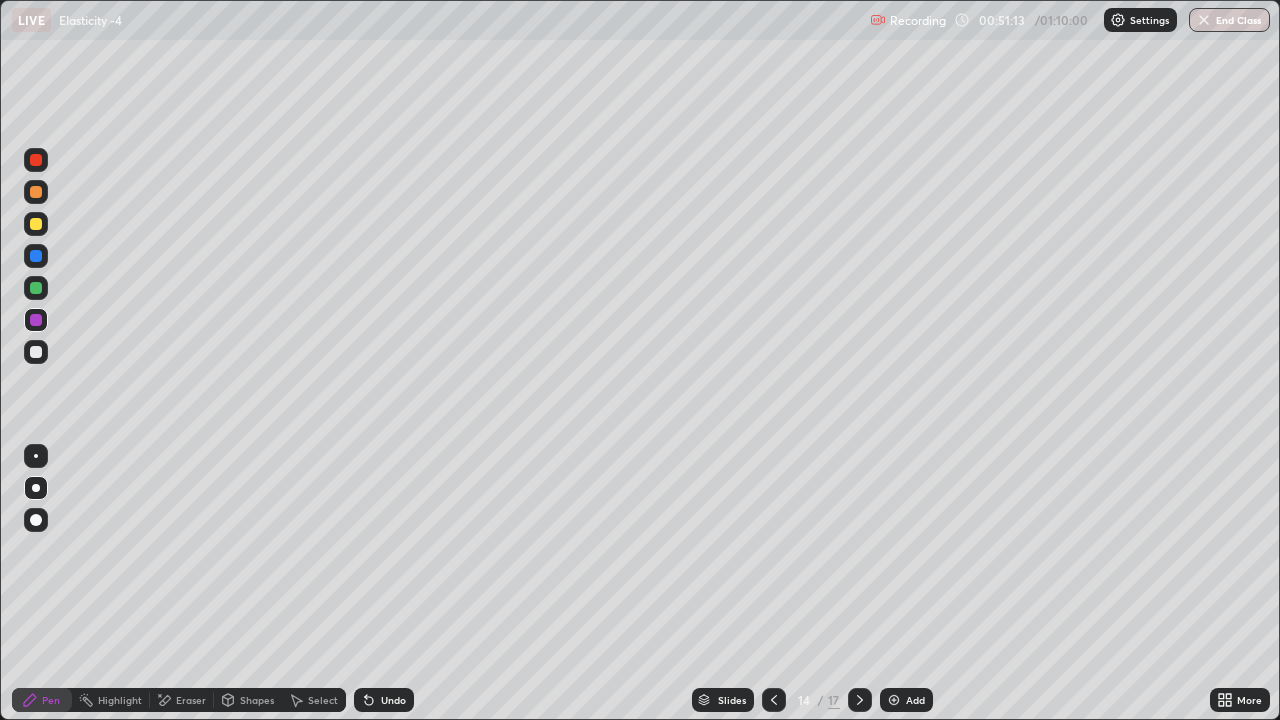 click on "Eraser" at bounding box center [191, 700] 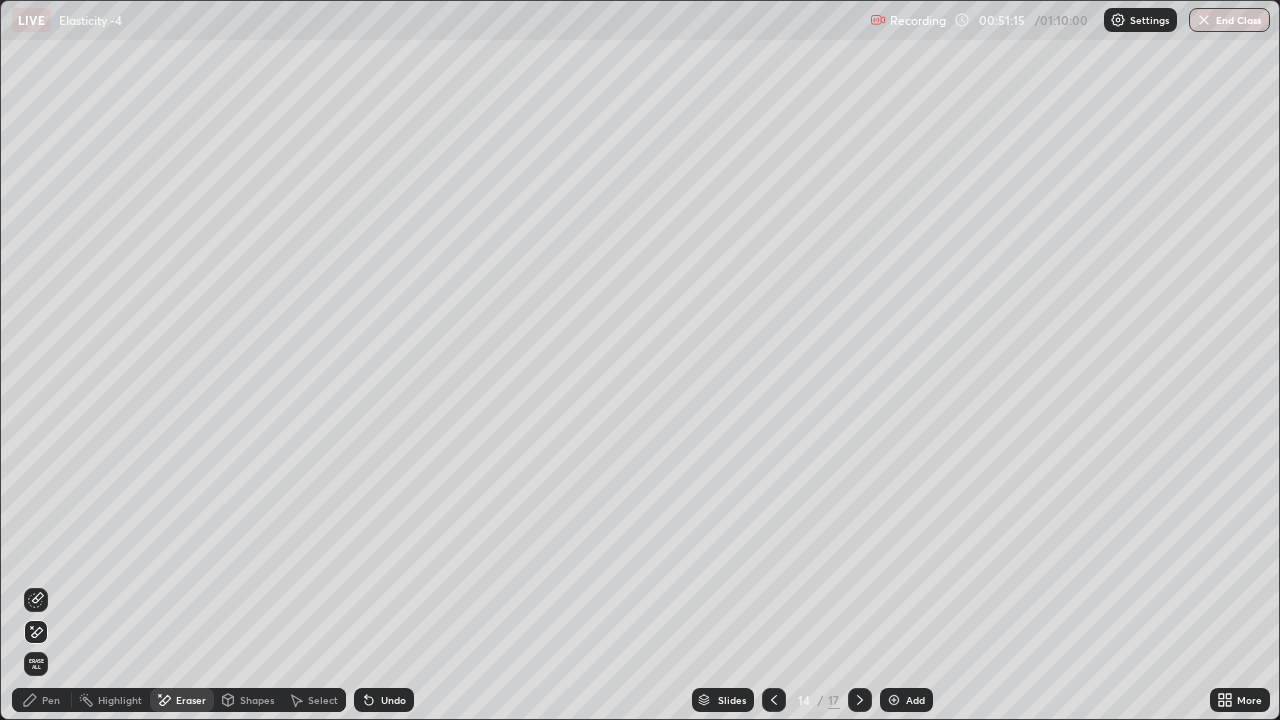 click on "Pen" at bounding box center [51, 700] 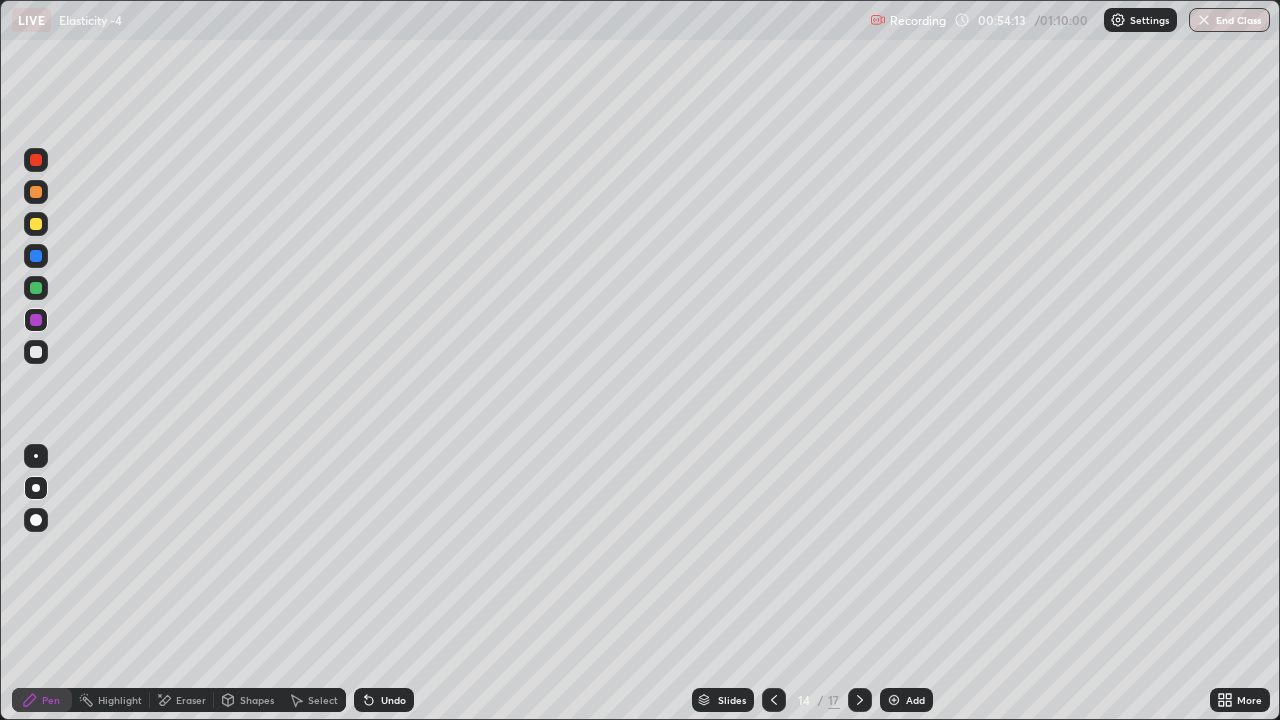 click on "Add" at bounding box center [915, 700] 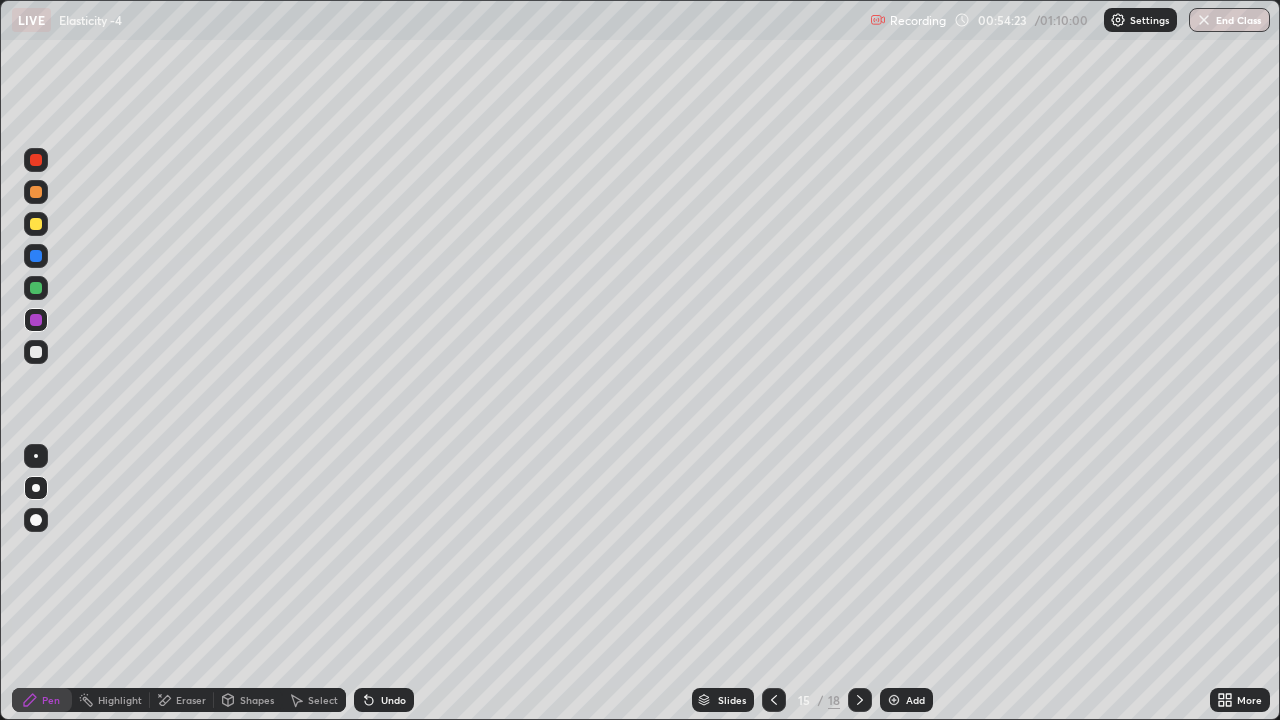click on "Undo" at bounding box center (384, 700) 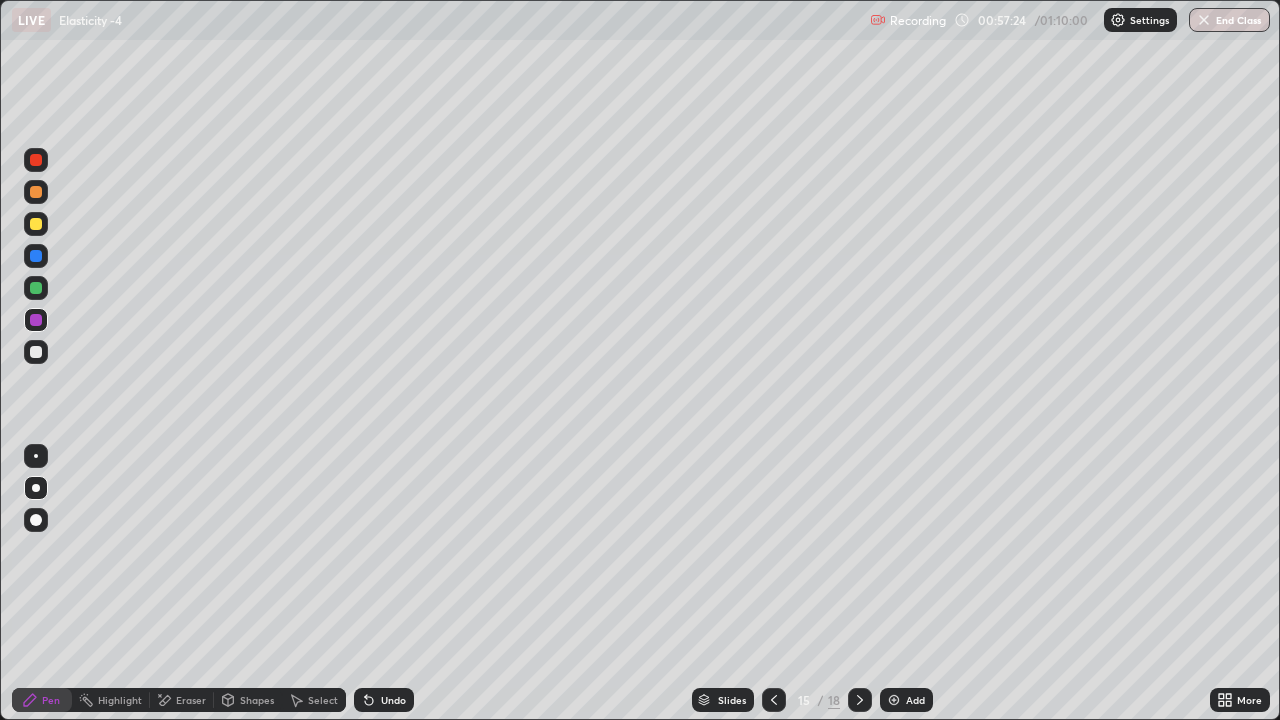 click on "Undo" at bounding box center [393, 700] 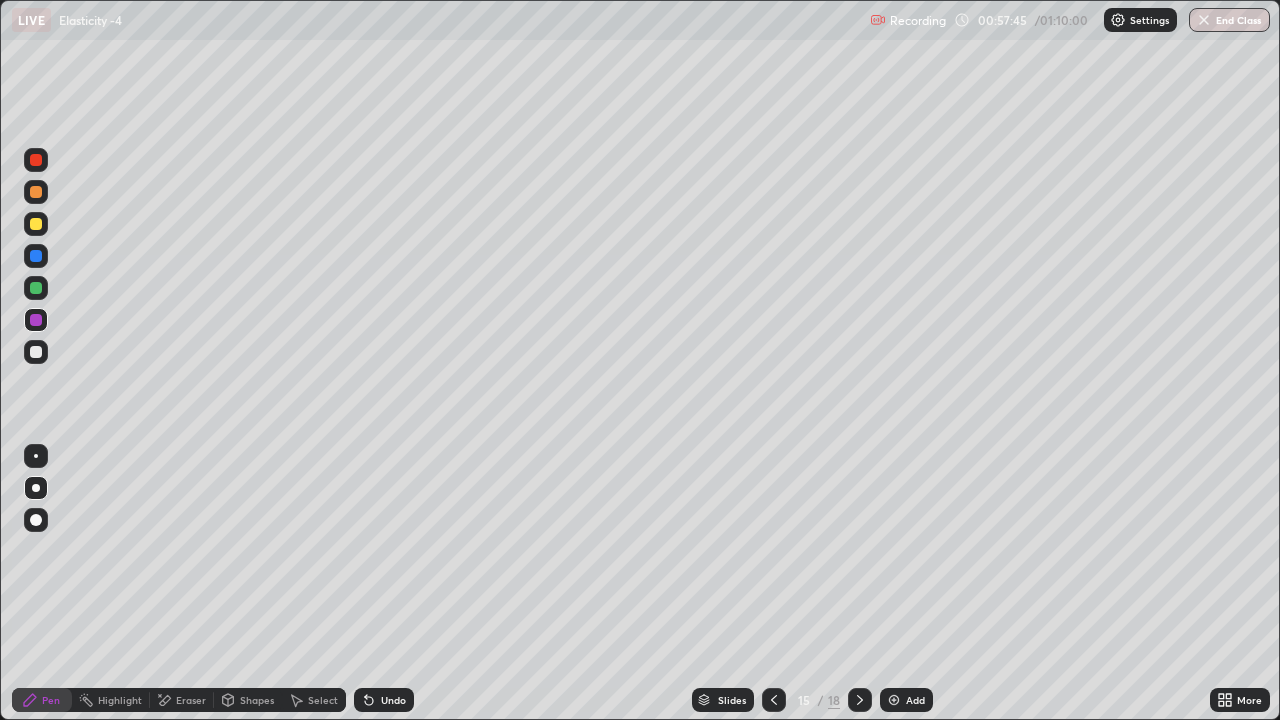 click on "Add" at bounding box center (915, 700) 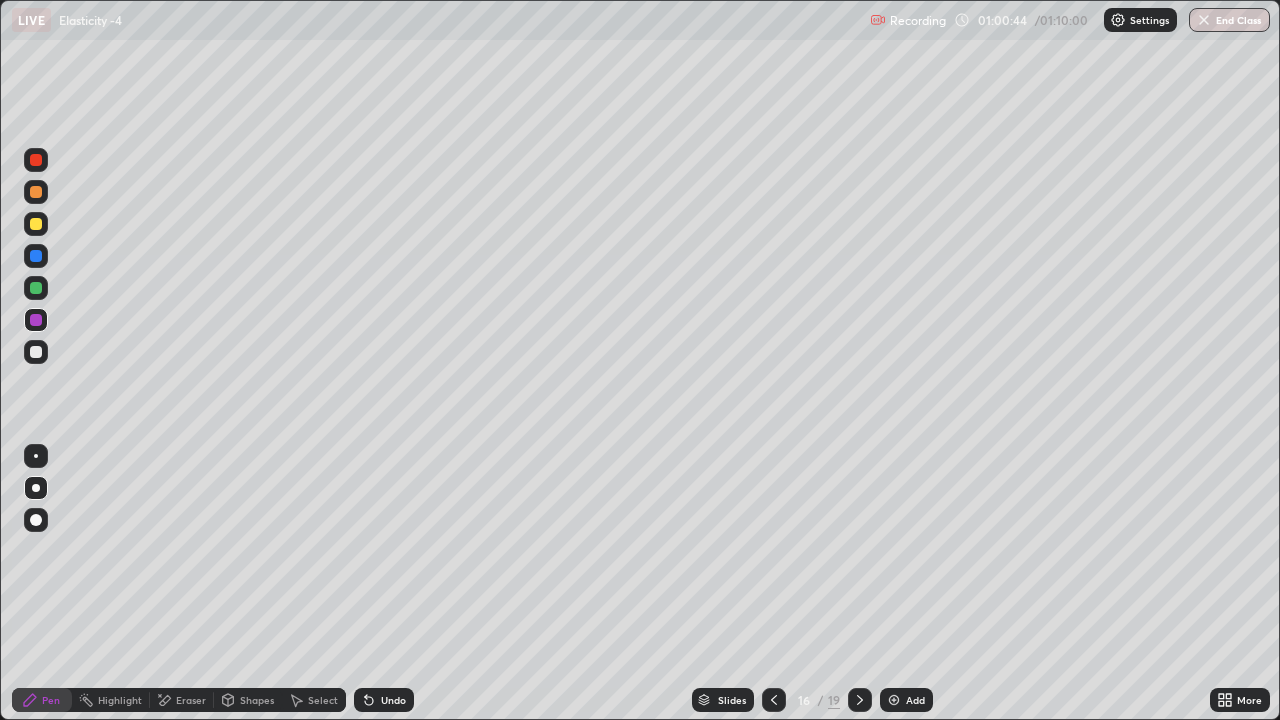 click on "Add" at bounding box center [906, 700] 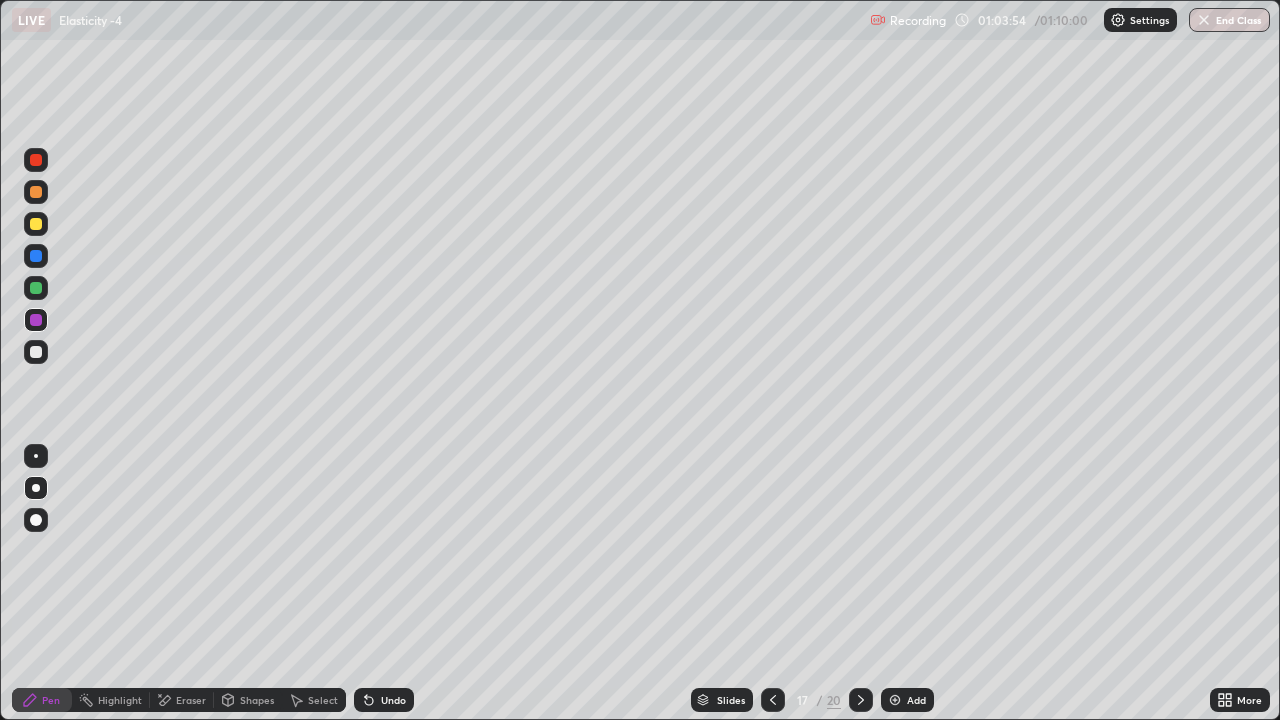 click on "Add" at bounding box center (907, 700) 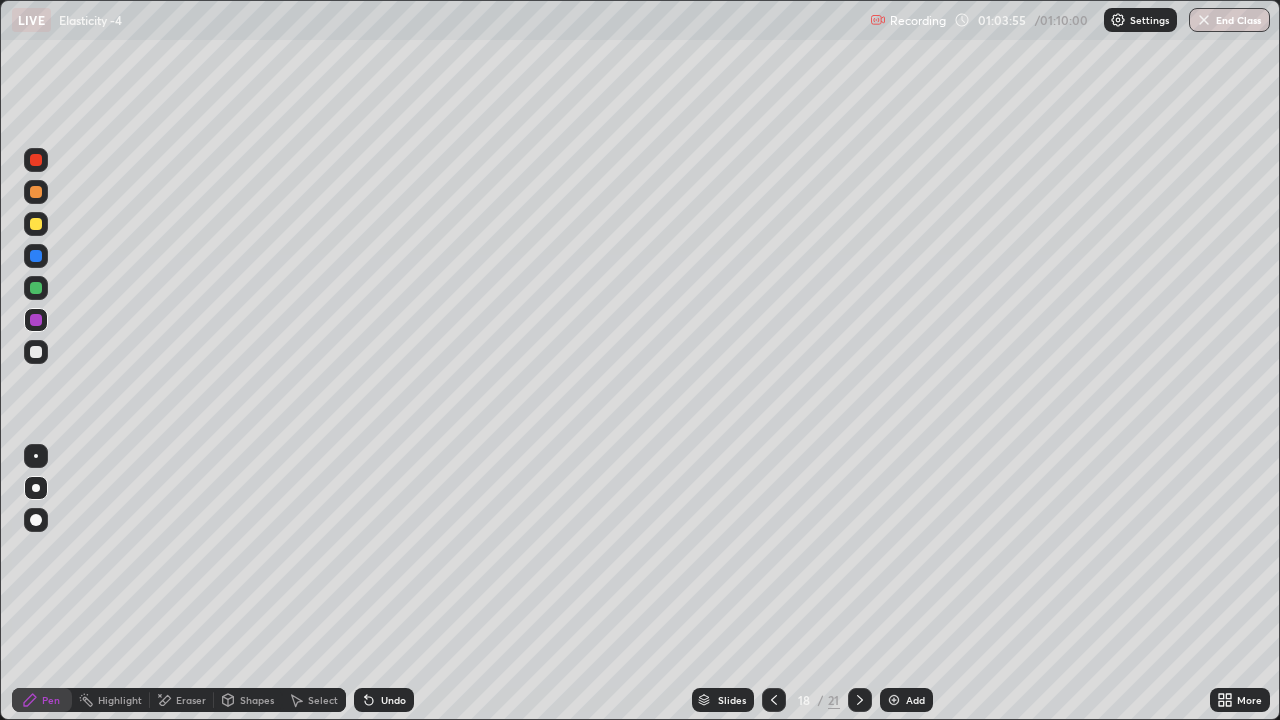 click 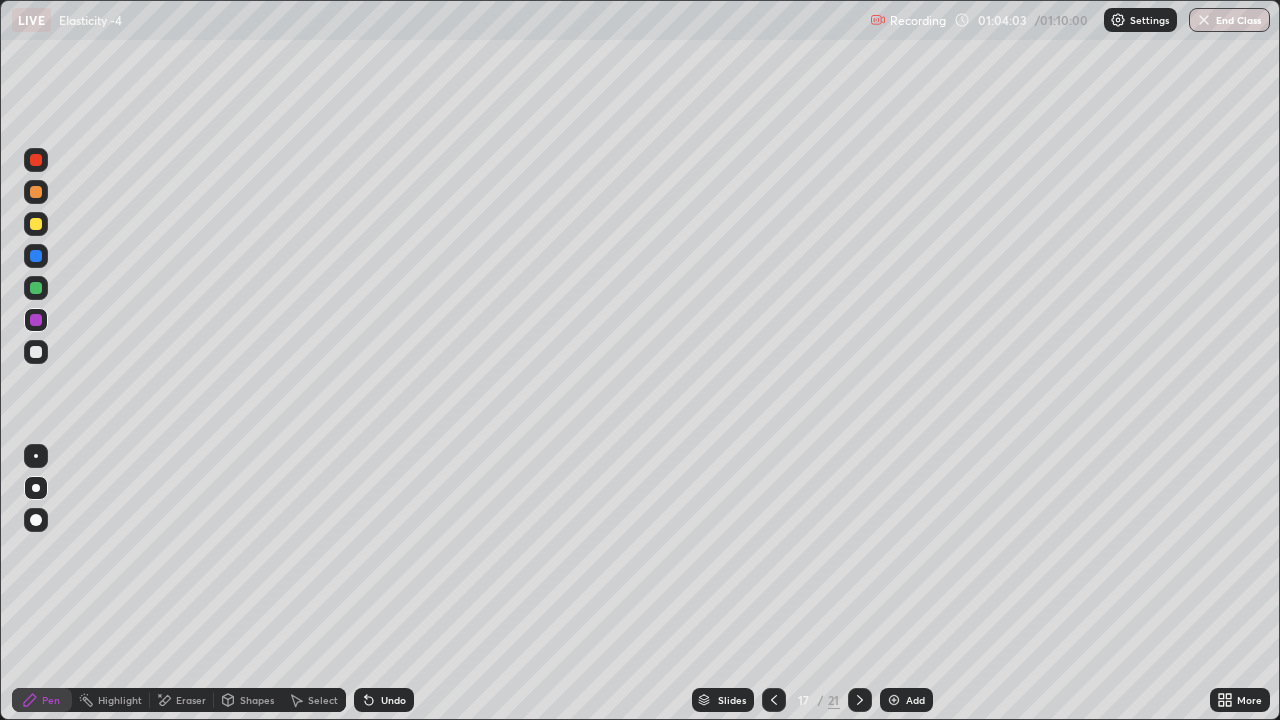 click on "Eraser" at bounding box center (191, 700) 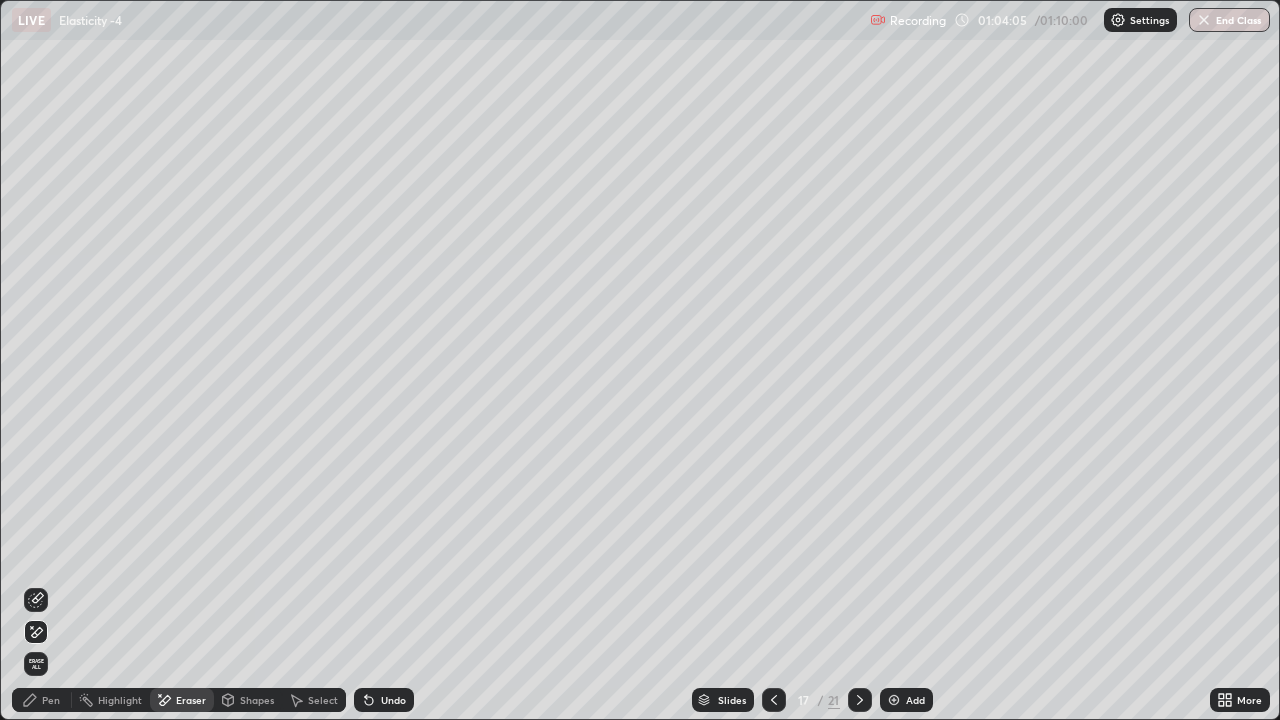 click on "Pen" at bounding box center (42, 700) 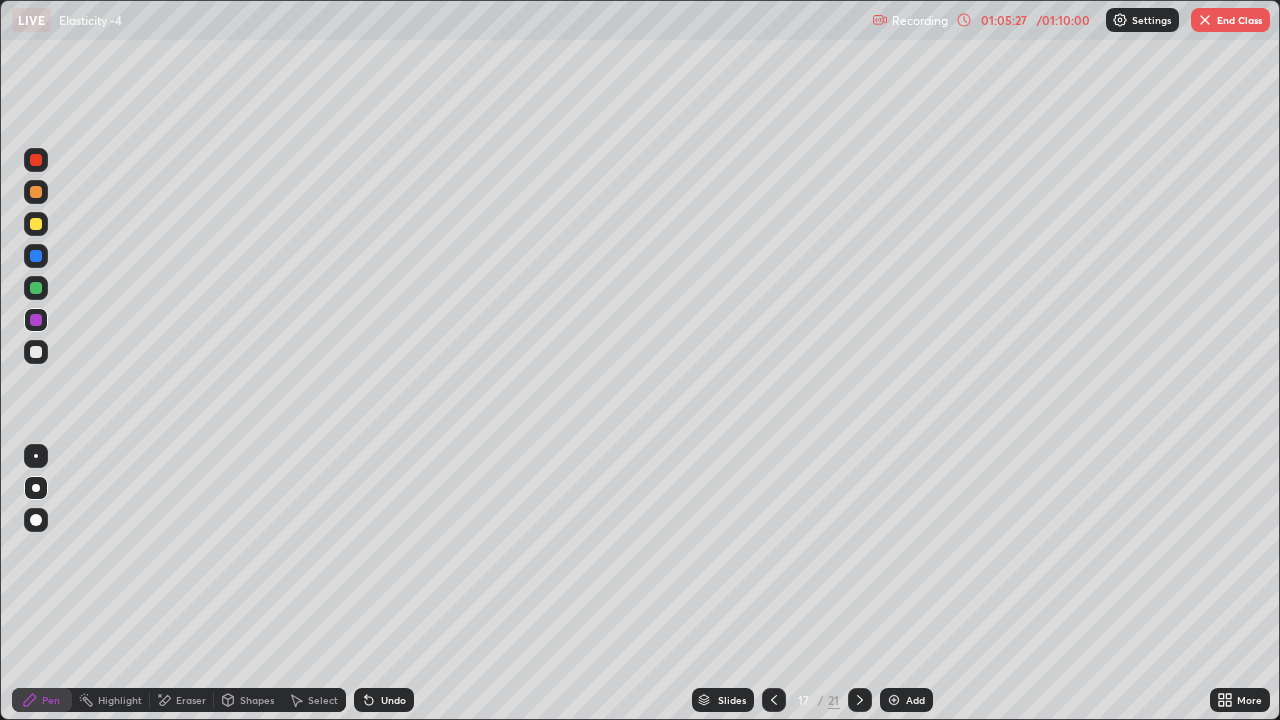 click on "End Class" at bounding box center (1230, 20) 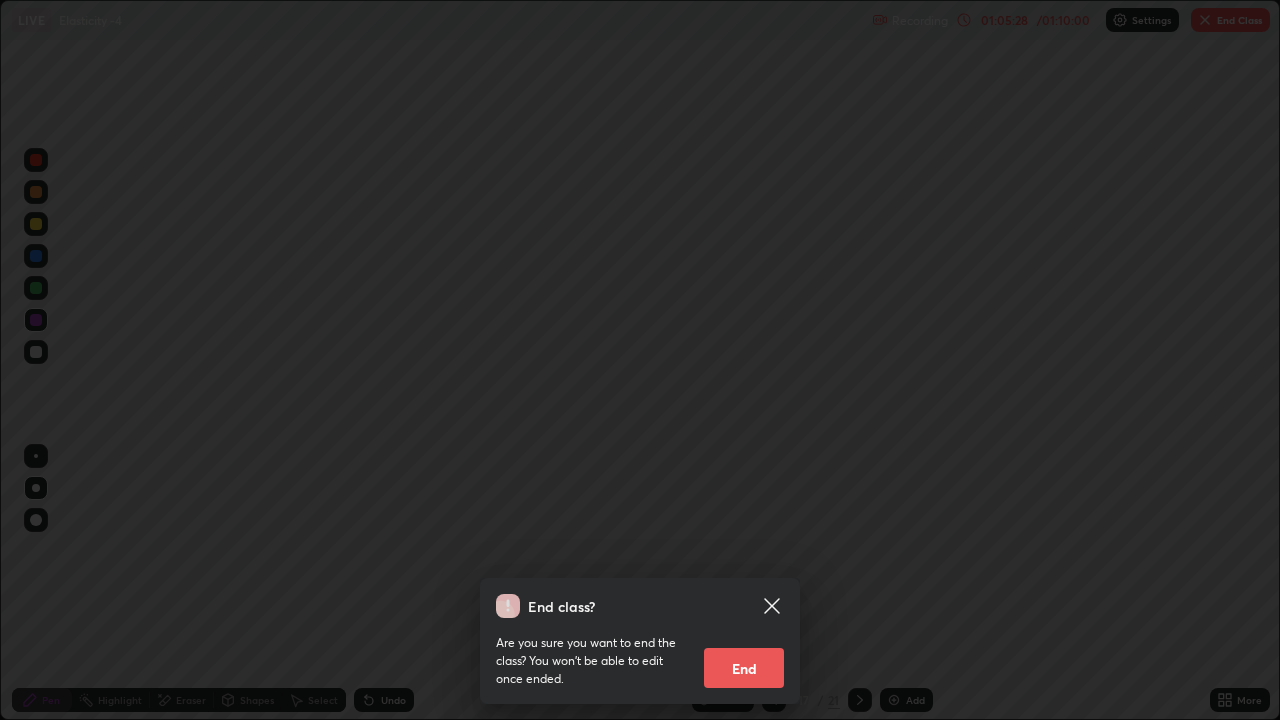 click on "End" at bounding box center (744, 668) 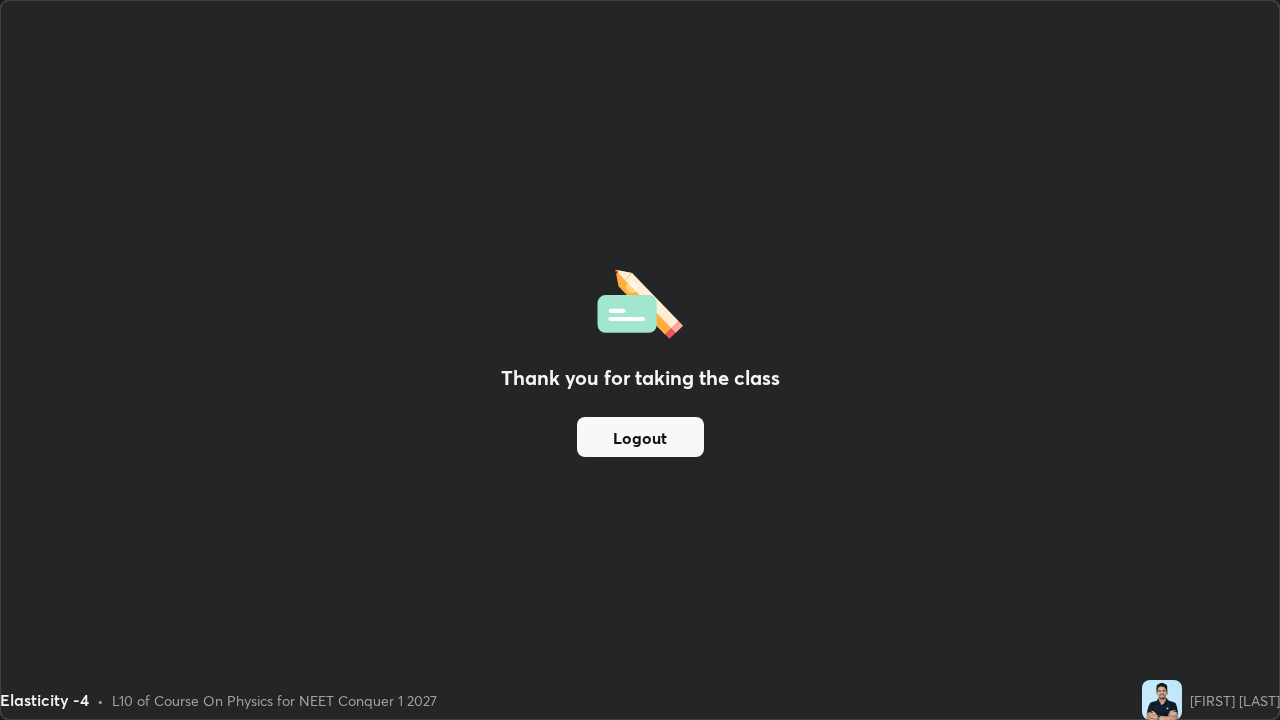 click on "Logout" at bounding box center (640, 437) 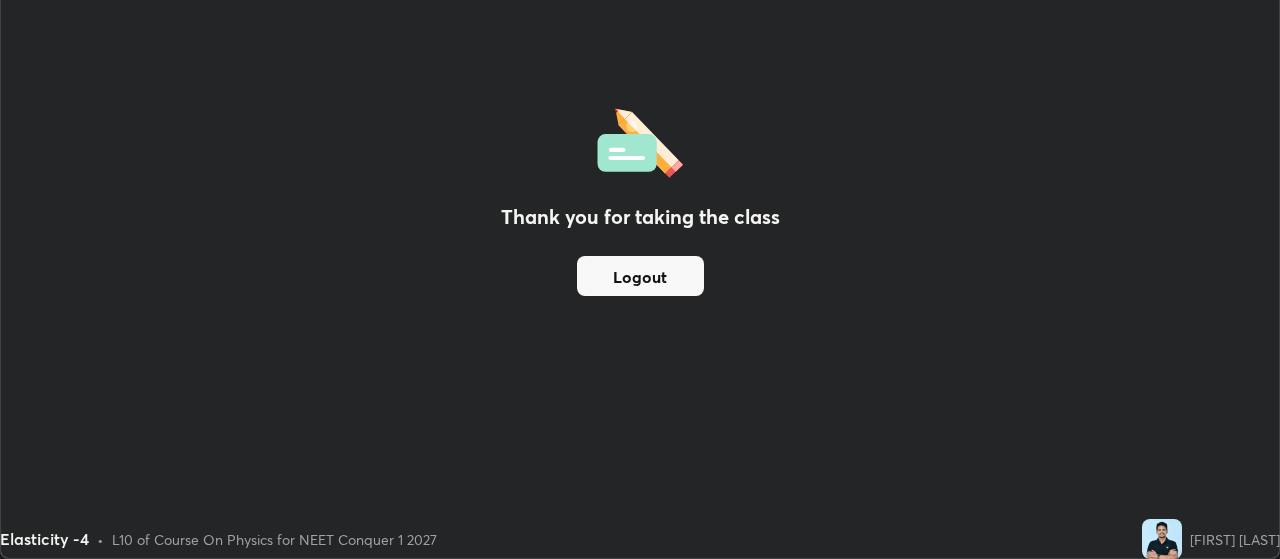 scroll, scrollTop: 559, scrollLeft: 1280, axis: both 